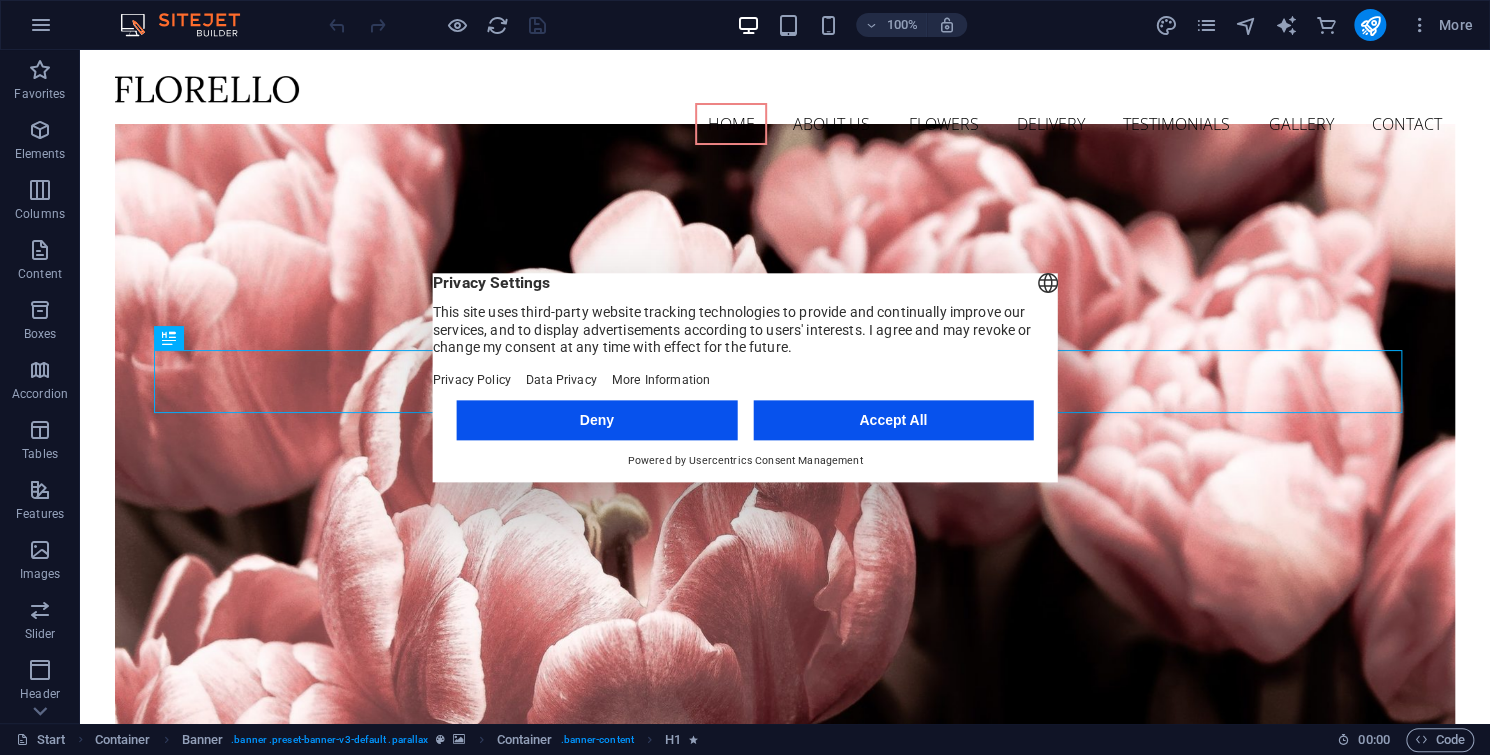 scroll, scrollTop: 0, scrollLeft: 0, axis: both 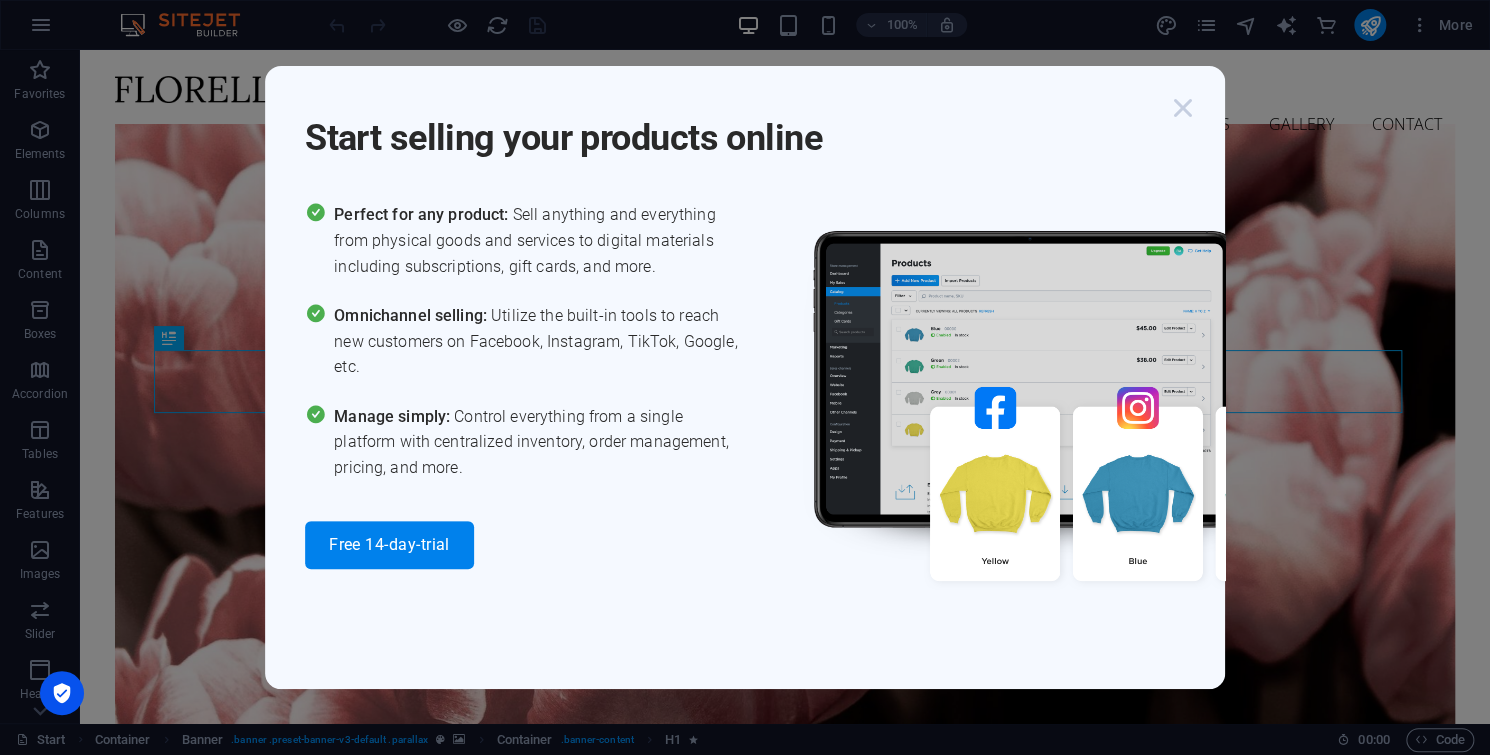 click at bounding box center (1183, 108) 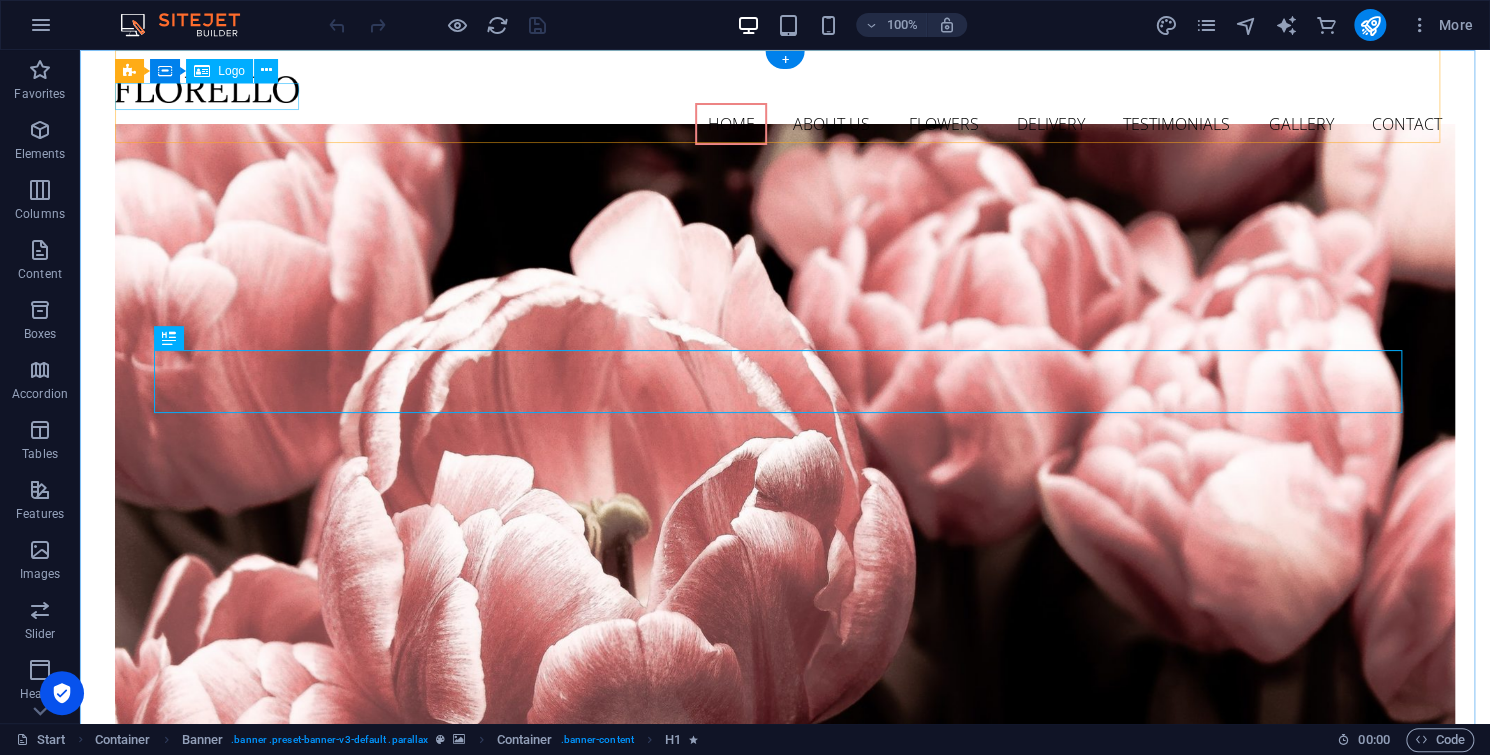 click at bounding box center [785, 89] 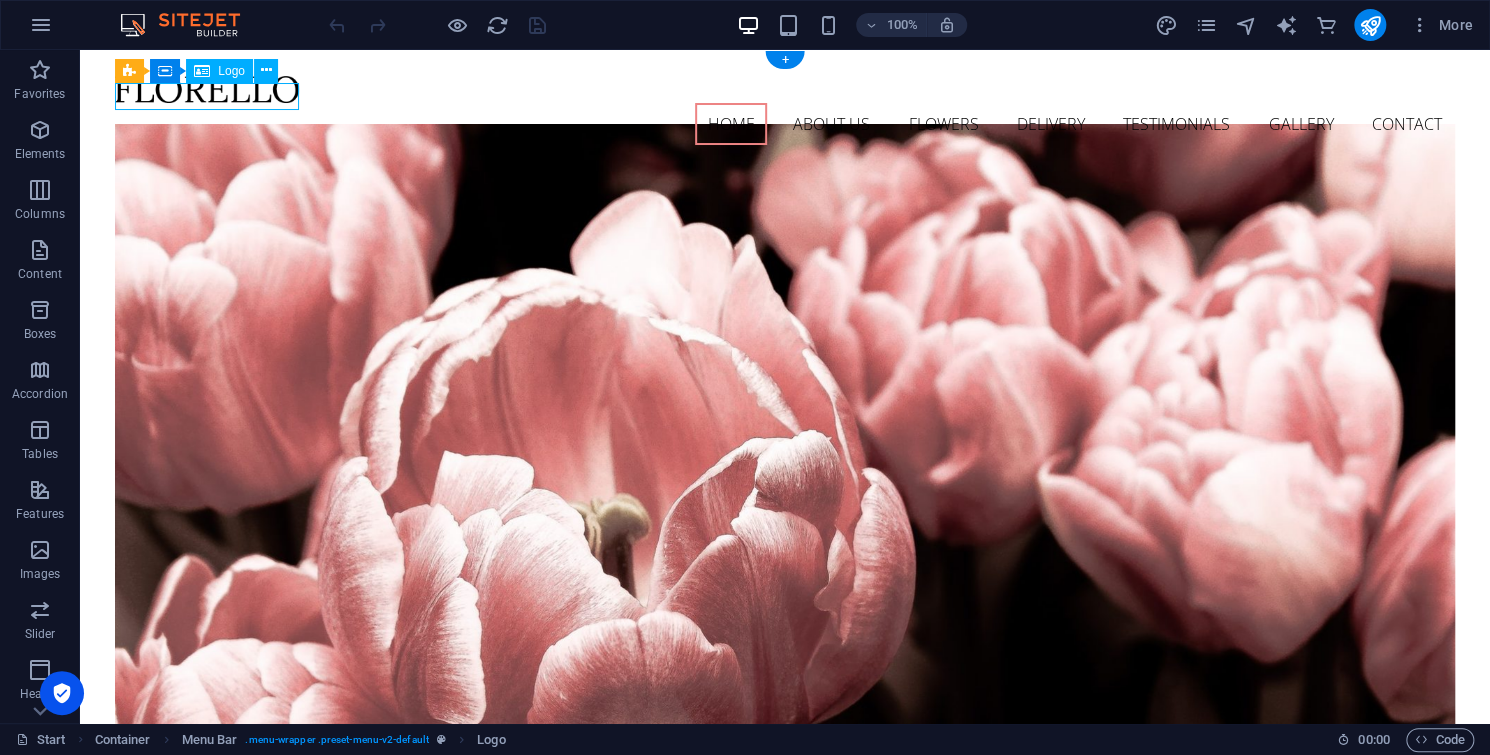 click at bounding box center (785, 89) 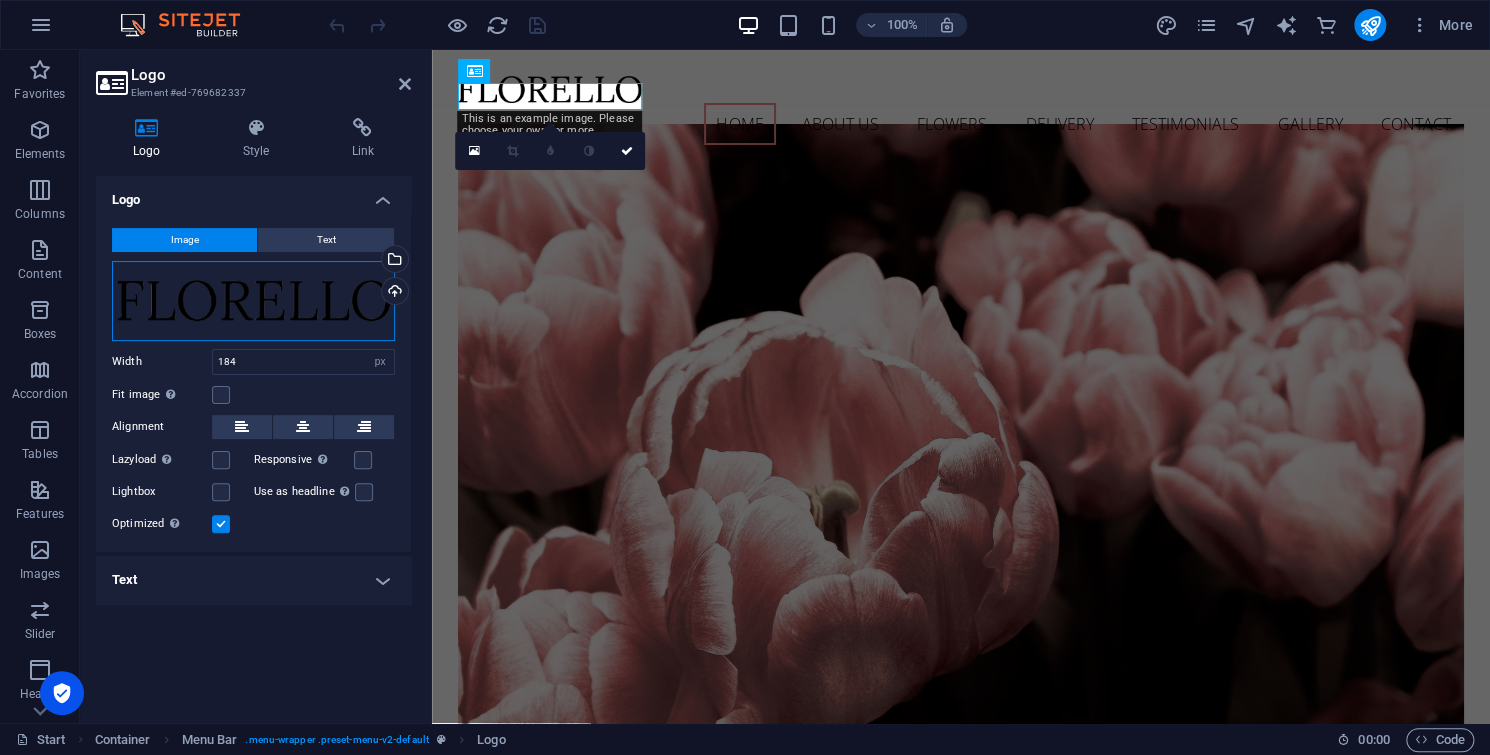 click on "Drag files here, click to choose files or select files from Files or our free stock photos & videos" at bounding box center [253, 301] 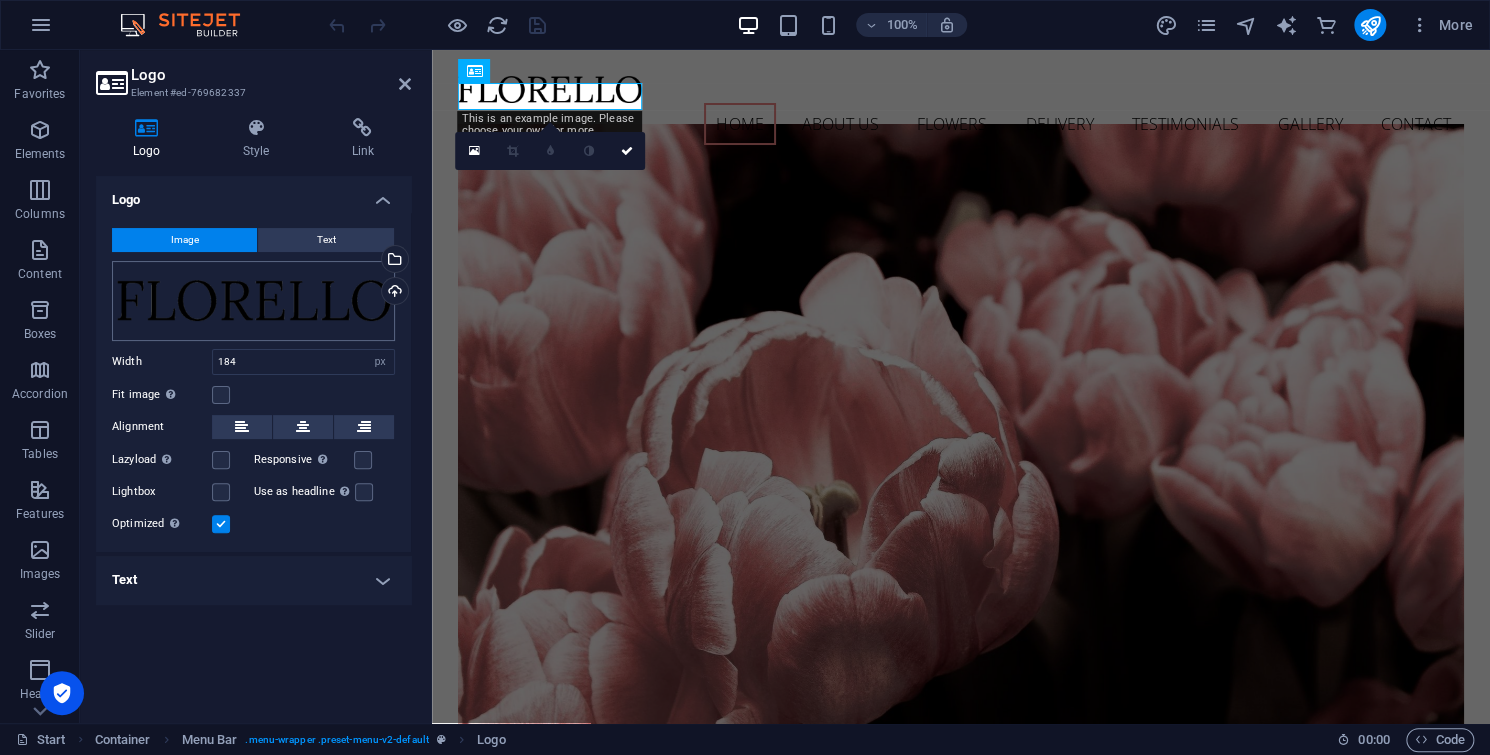 click on "Individual Start Favorites Elements Columns Content Boxes Accordion Tables Features Images Slider Header Footer Forms Marketing Collections Commerce Logo Element #ed-769682337 Logo Style Link Logo Image Text Drag files here, click to choose files or select files from Files or our free stock photos & videos Select files from the file manager, stock photos, or upload file(s) Upload Width 184 Default auto px rem % em vh vw Fit image Automatically fit image to a fixed width and height Height Default auto px Alignment Lazyload Loading images after the page loads improves page speed. Responsive Automatically load retina image and smartphone optimized sizes. Lightbox Use as headline The image will be wrapped in an H1 headline tag. Useful for giving alternative text the weight of an H1 headline, e.g. for the logo. Leave unchecked if uncertain. Optimized Images are compressed to improve page speed. Position Direction Custom X offset 50 px" at bounding box center [745, 377] 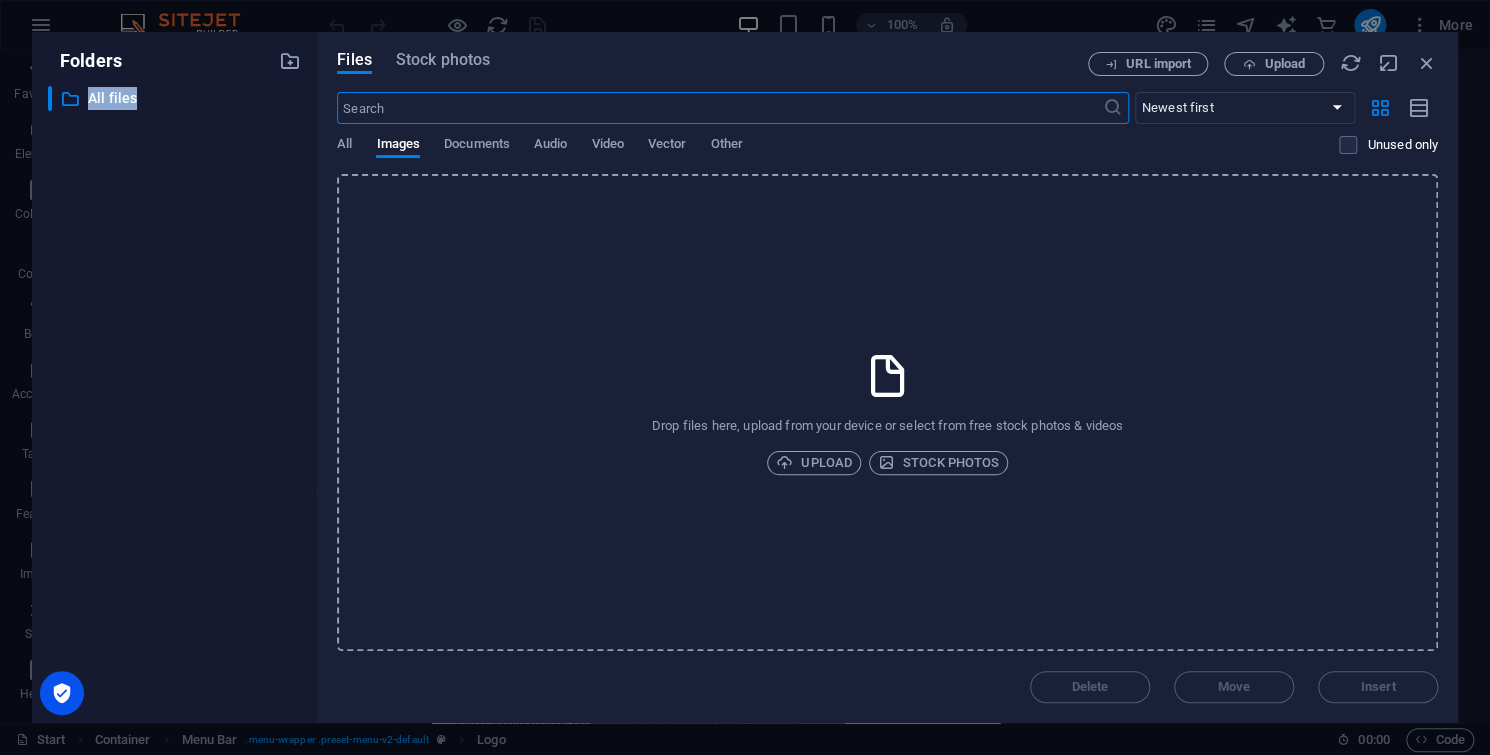 click on "​ All files All files" at bounding box center (174, 396) 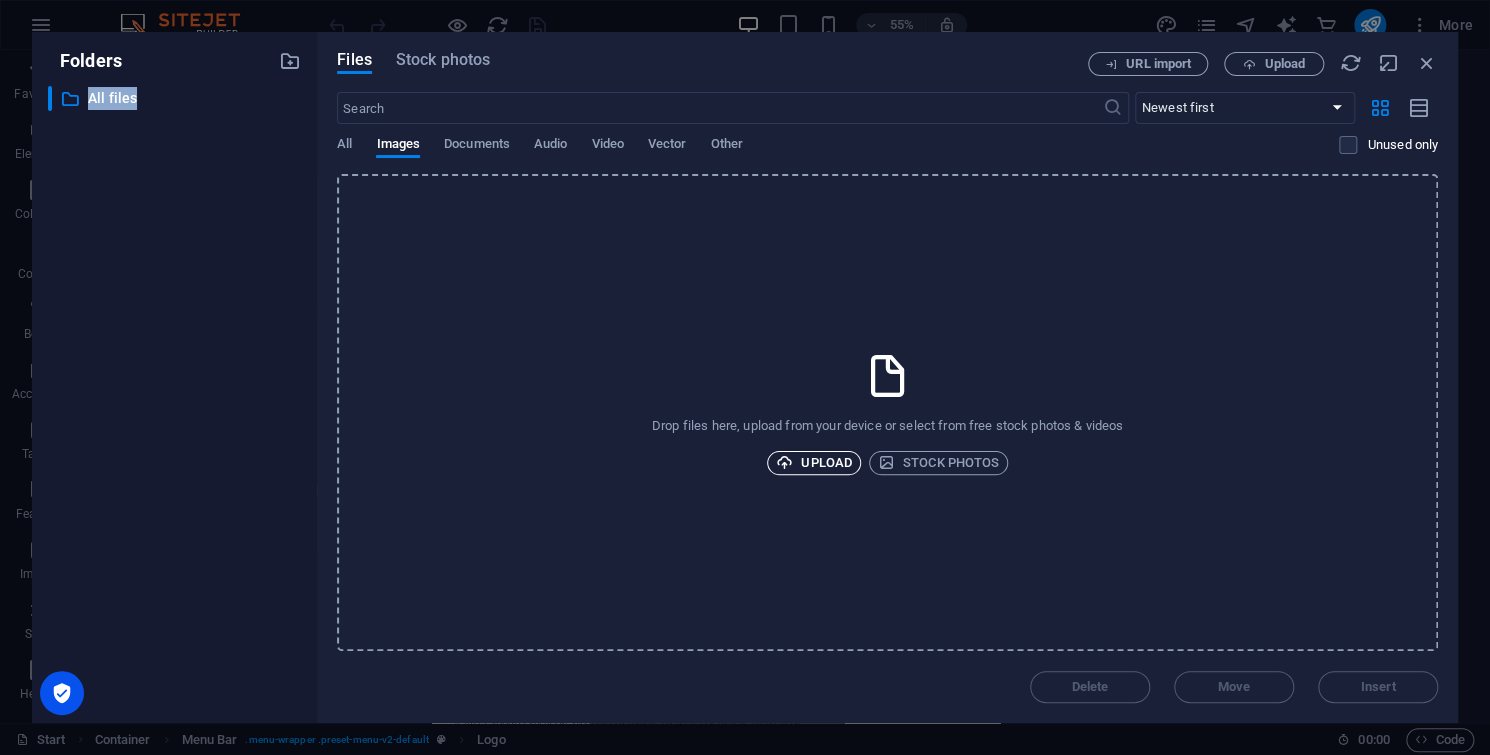 click on "Upload" at bounding box center [814, 463] 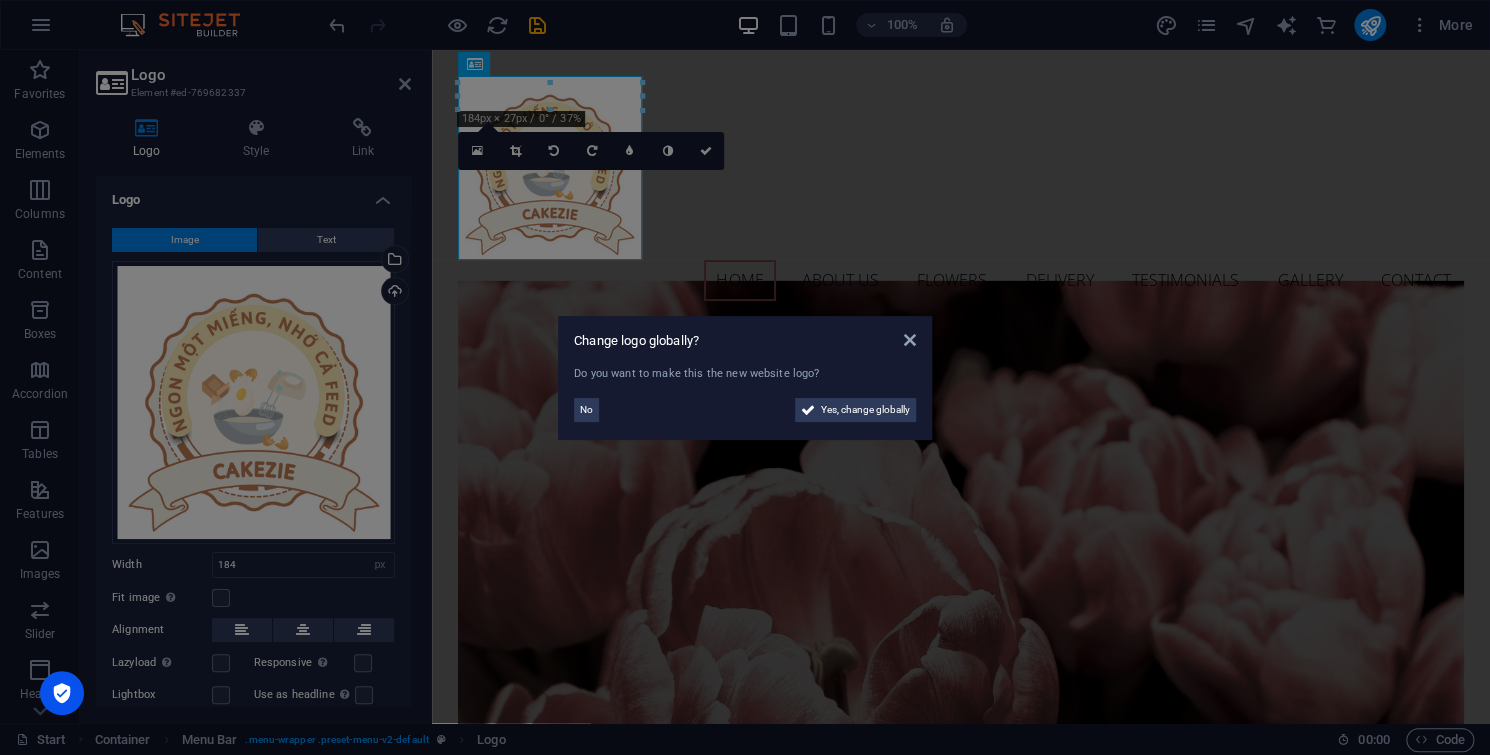 click on "Yes, change globally" at bounding box center [865, 410] 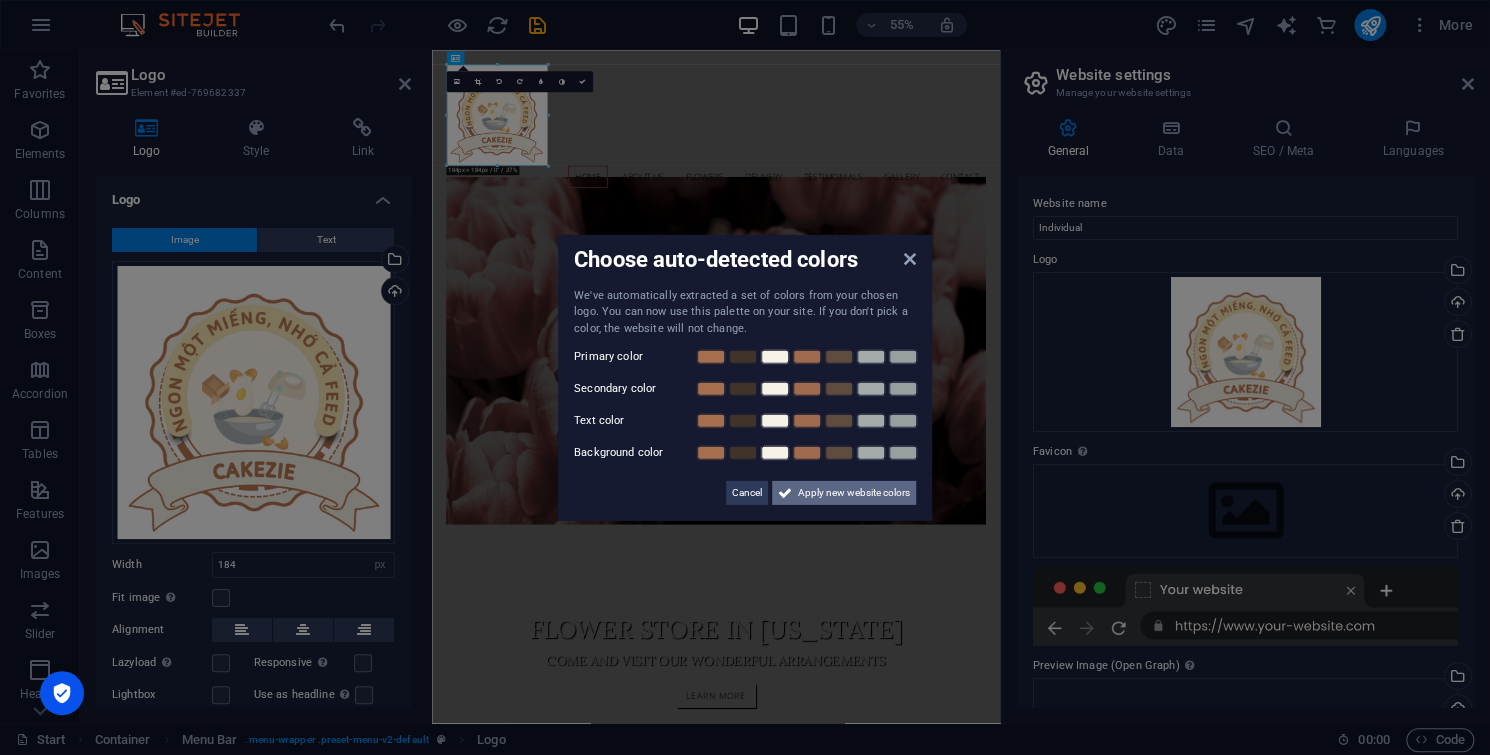 click on "Apply new website colors" at bounding box center [844, 493] 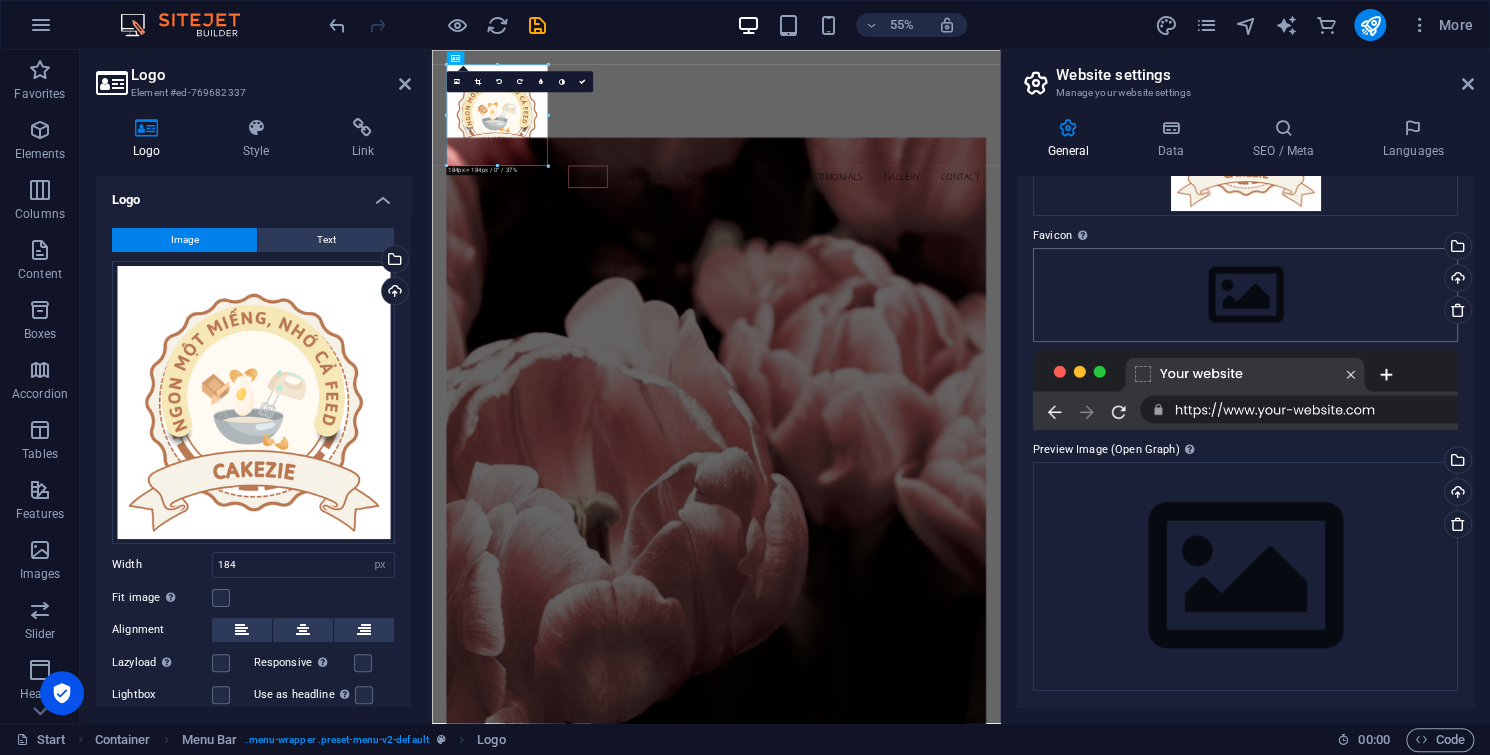 scroll, scrollTop: 0, scrollLeft: 0, axis: both 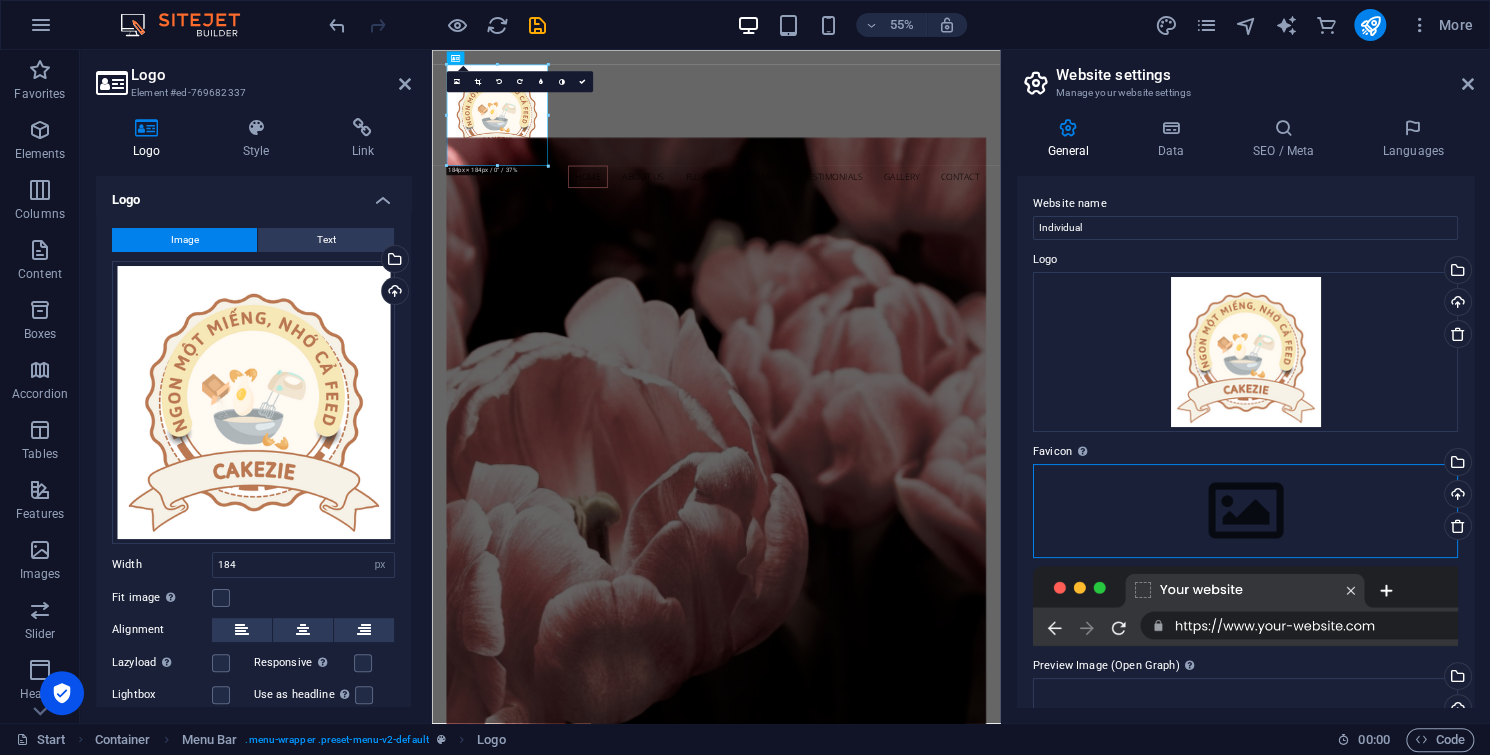 click on "Drag files here, click to choose files or select files from Files or our free stock photos & videos" at bounding box center [1245, 511] 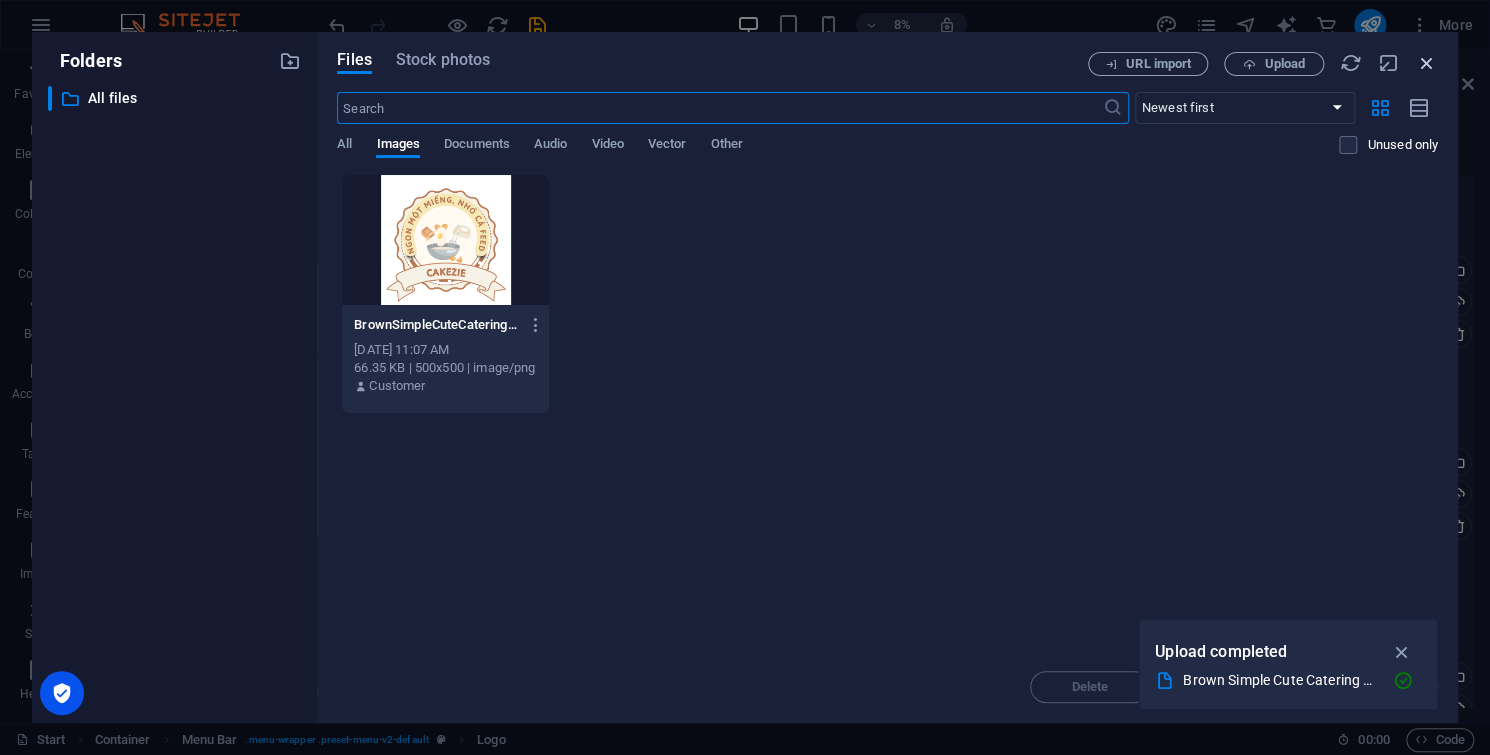 click at bounding box center (1427, 63) 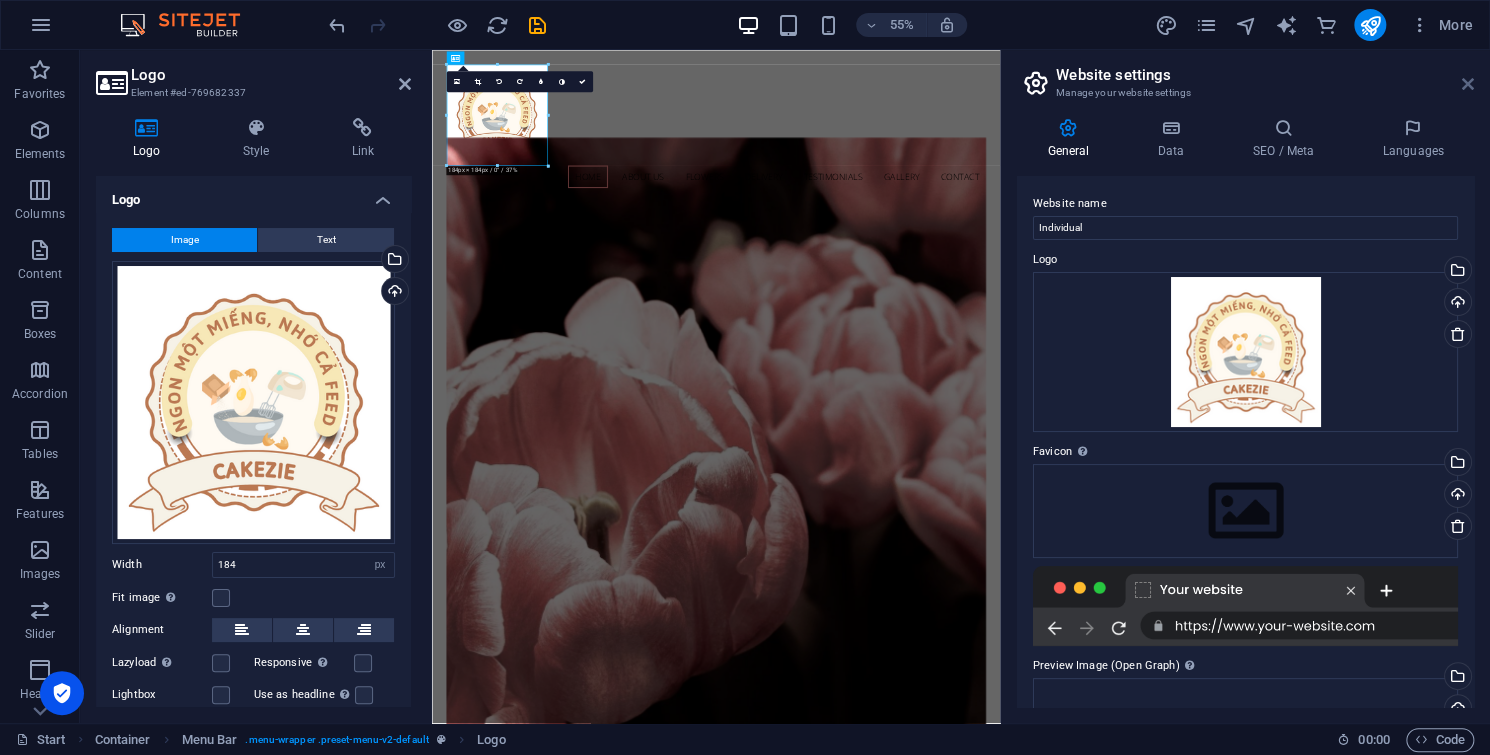 click on "Website settings Manage your website settings" at bounding box center (1247, 76) 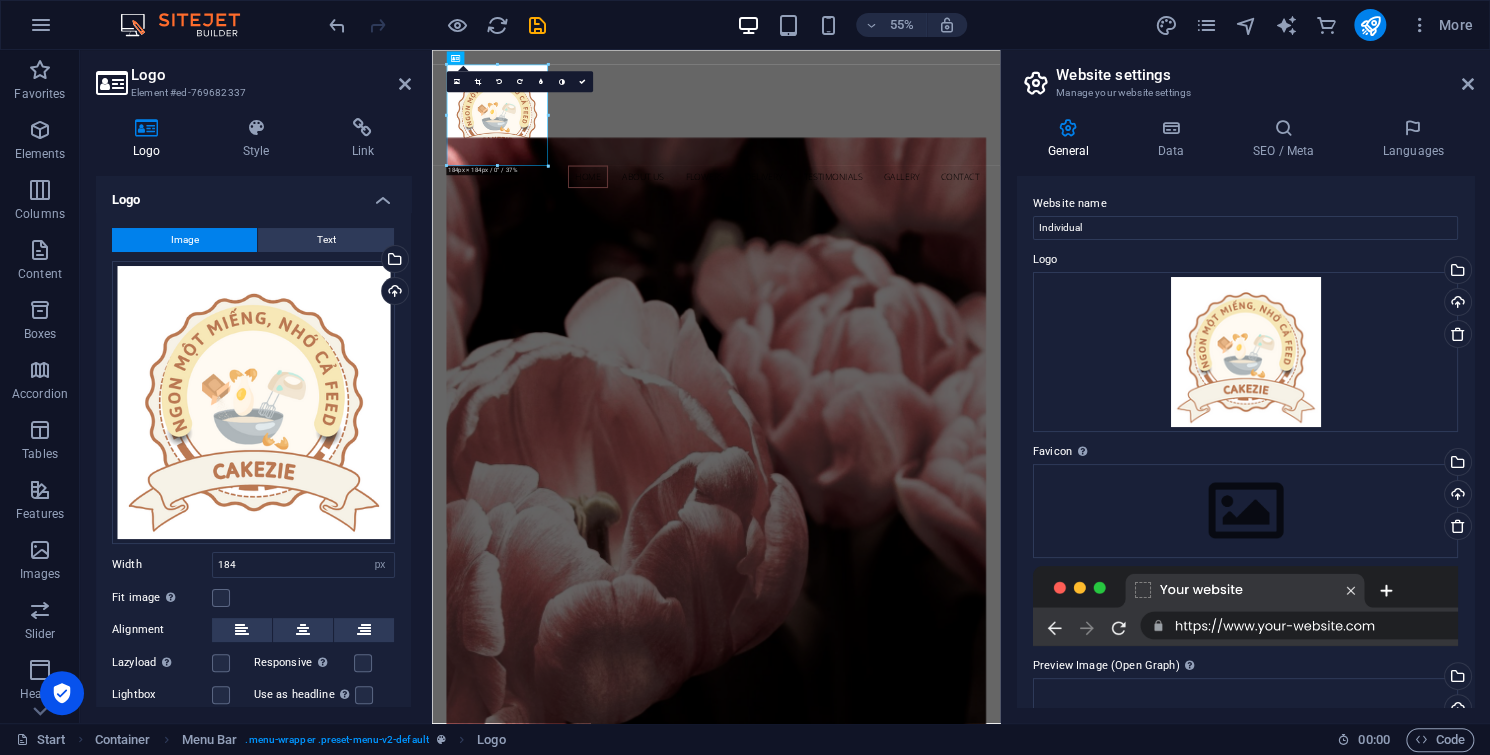 click on "Website settings Manage your website settings  General  Data  SEO / Meta  Languages Website name Individual Logo Drag files here, click to choose files or select files from Files or our free stock photos & videos Select files from the file manager, stock photos, or upload file(s) Upload Favicon Set the favicon of your website here. A favicon is a small icon shown in the browser tab next to your website title. It helps visitors identify your website. Drag files here, click to choose files or select files from Files or our free stock photos & videos Select files from the file manager, stock photos, or upload file(s) Upload Preview Image (Open Graph) This image will be shown when the website is shared on social networks Drag files here, click to choose files or select files from Files or our free stock photos & videos Select files from the file manager, stock photos, or upload file(s) Upload Contact data for this website. This can be used everywhere on the website and will update automatically. Company Last name" at bounding box center (1245, 386) 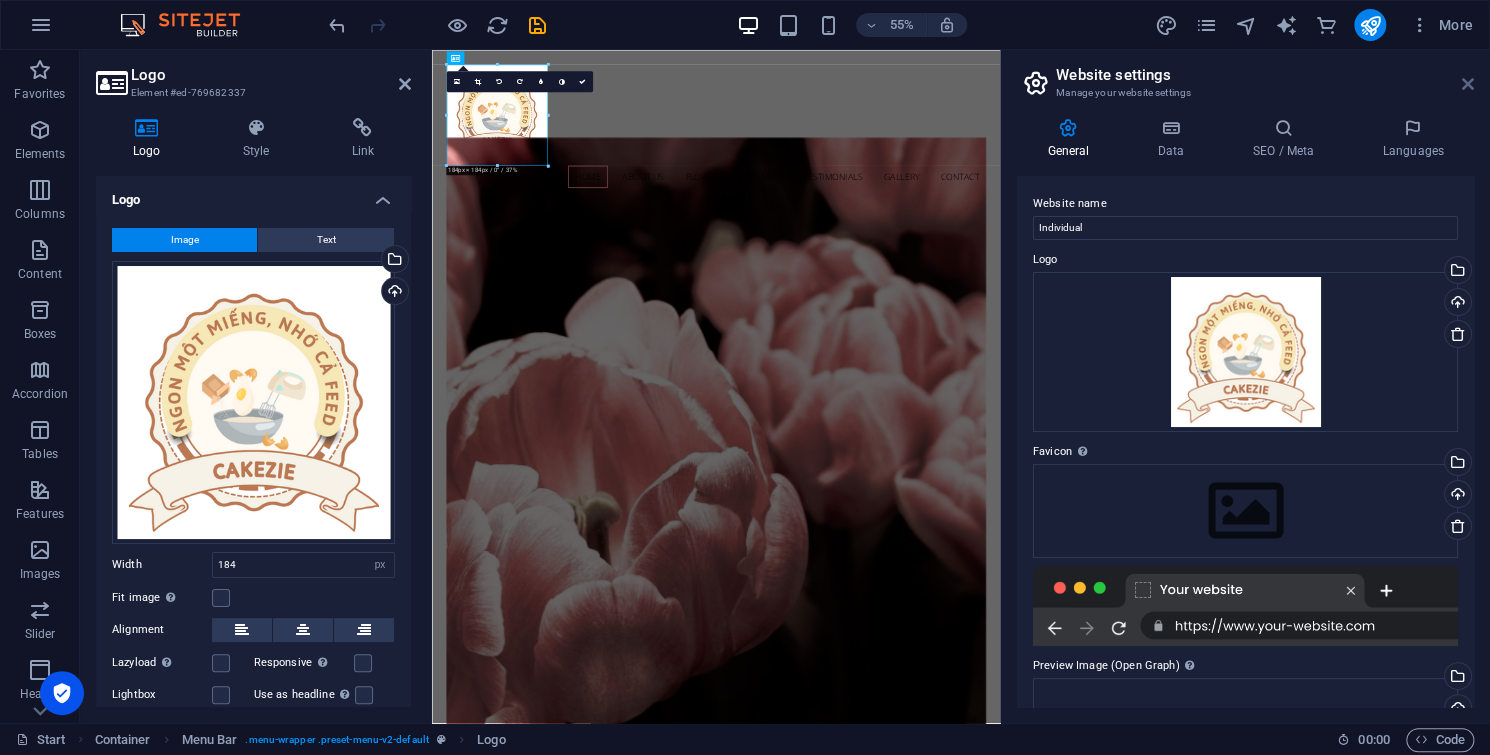drag, startPoint x: 1467, startPoint y: 86, endPoint x: 1036, endPoint y: 36, distance: 433.89053 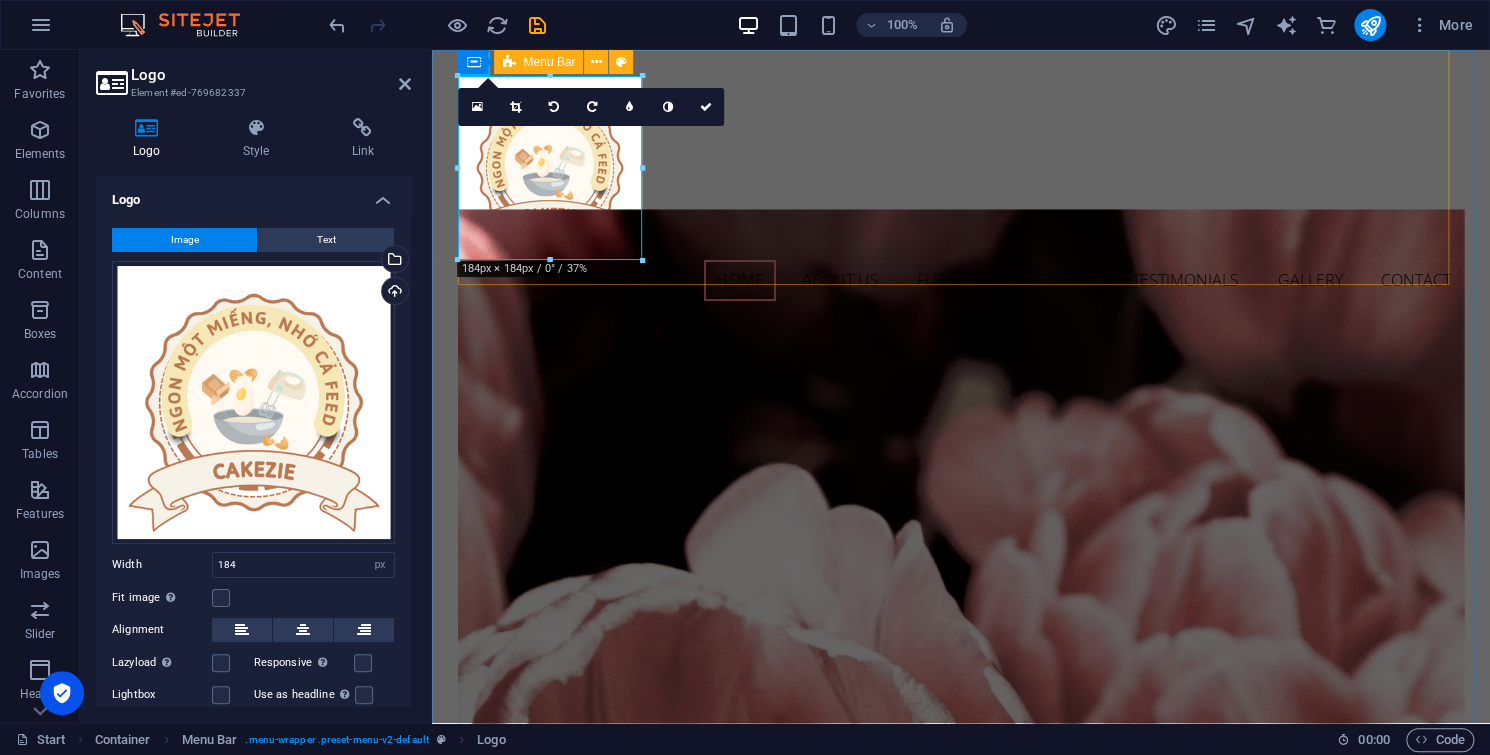 click on "Home About us Flowers Delivery Testimonials Gallery Contact" at bounding box center (960, 188) 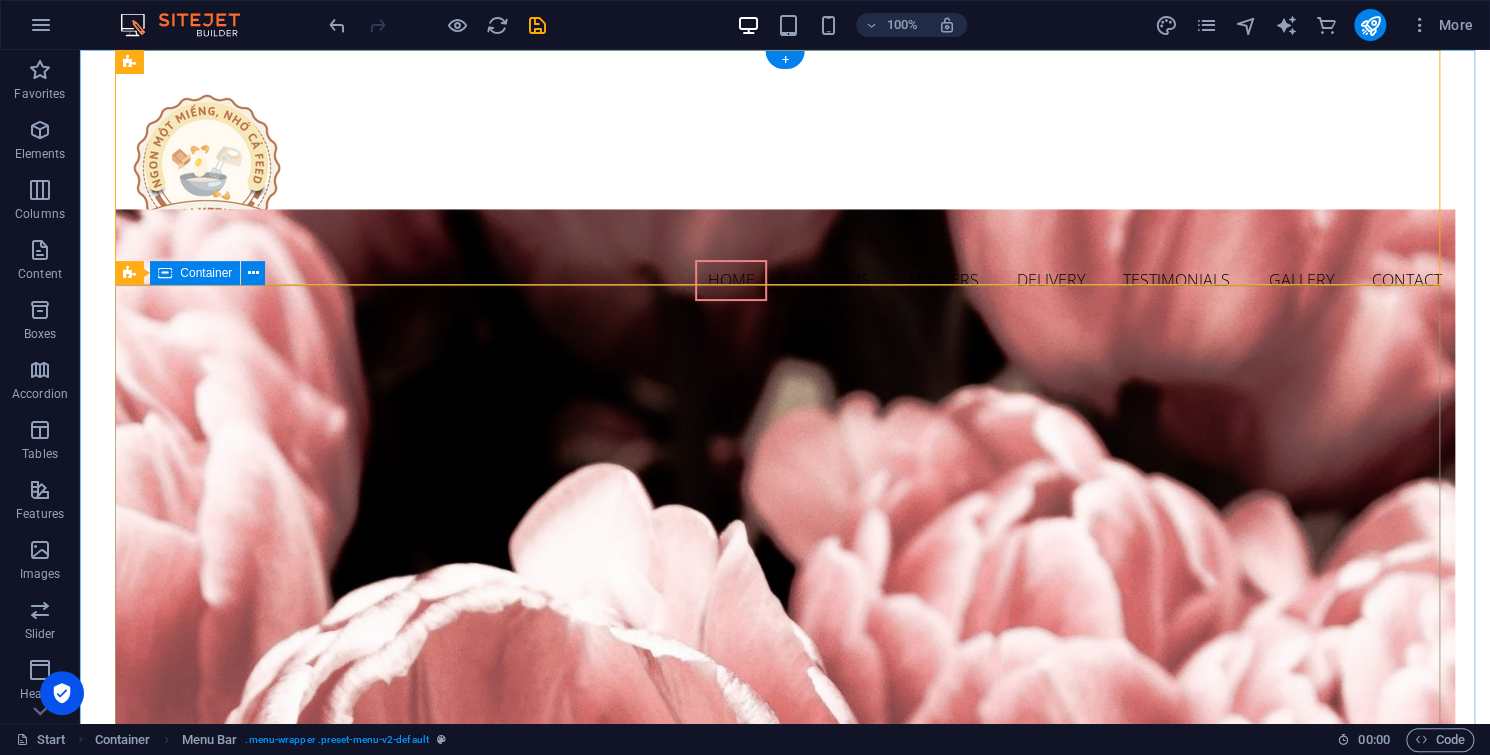 click on "Flower Store in [US_STATE] Come and visit our wonderful arrangements Learn more" at bounding box center (785, 1674) 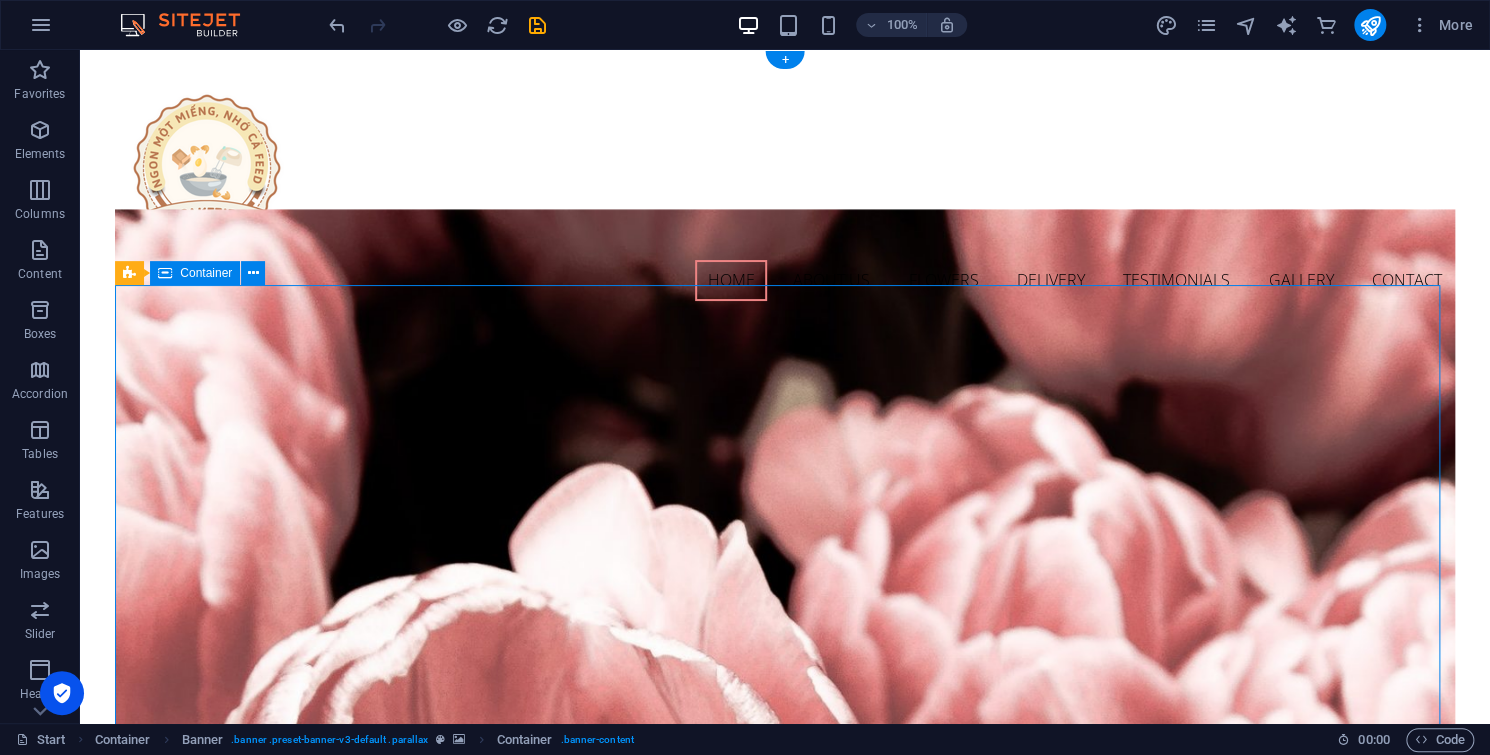 click on "Flower Store in [US_STATE] Come and visit our wonderful arrangements Learn more" at bounding box center [785, 1674] 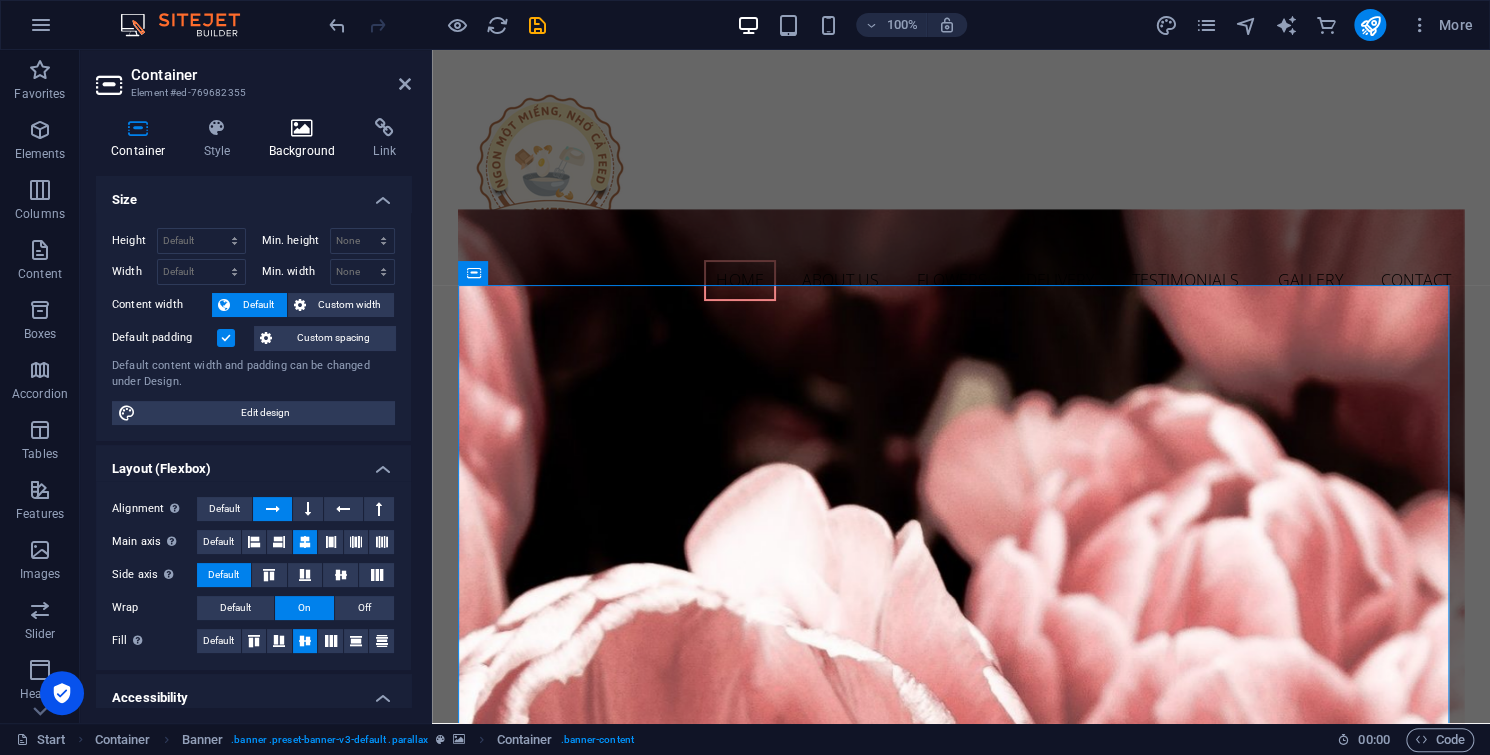click at bounding box center (302, 128) 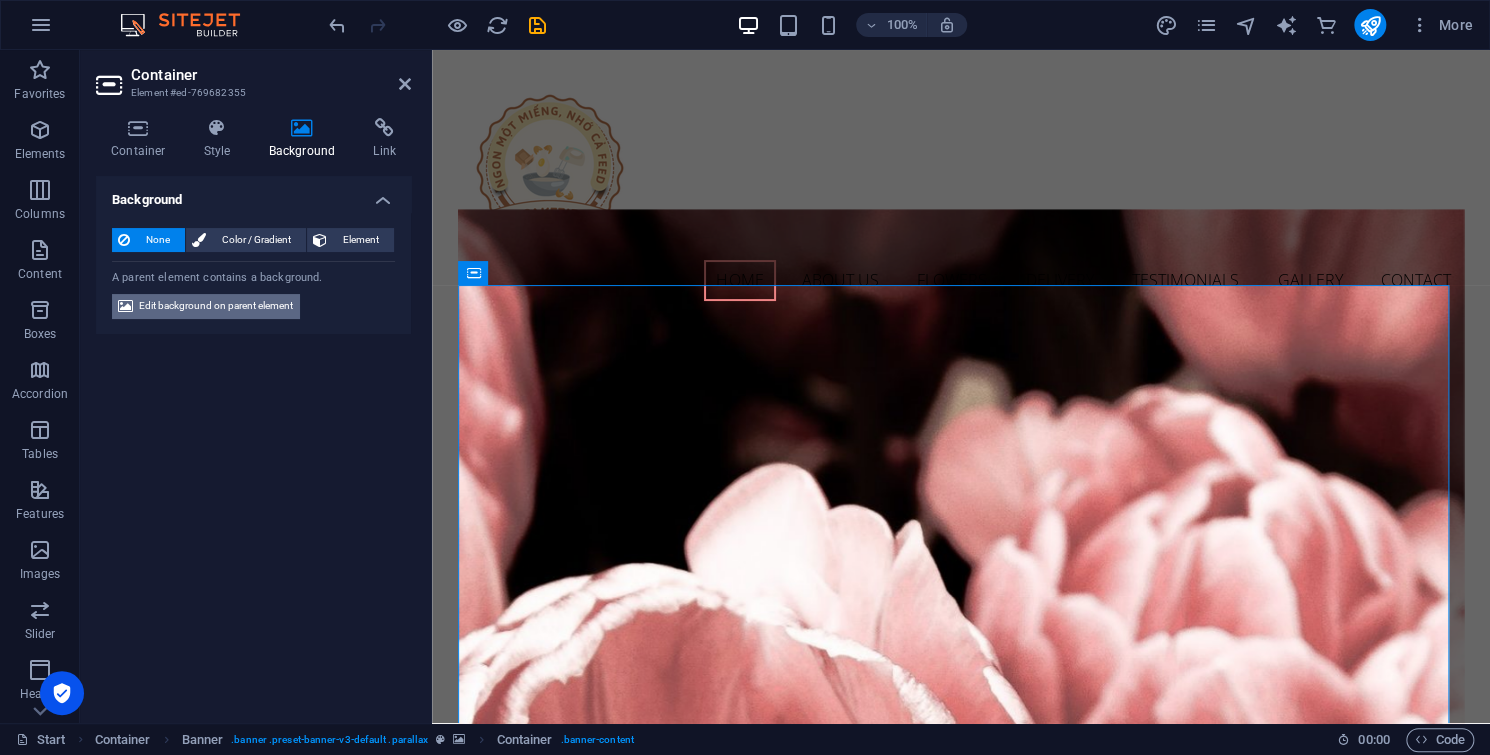 click on "Edit background on parent element" at bounding box center (216, 306) 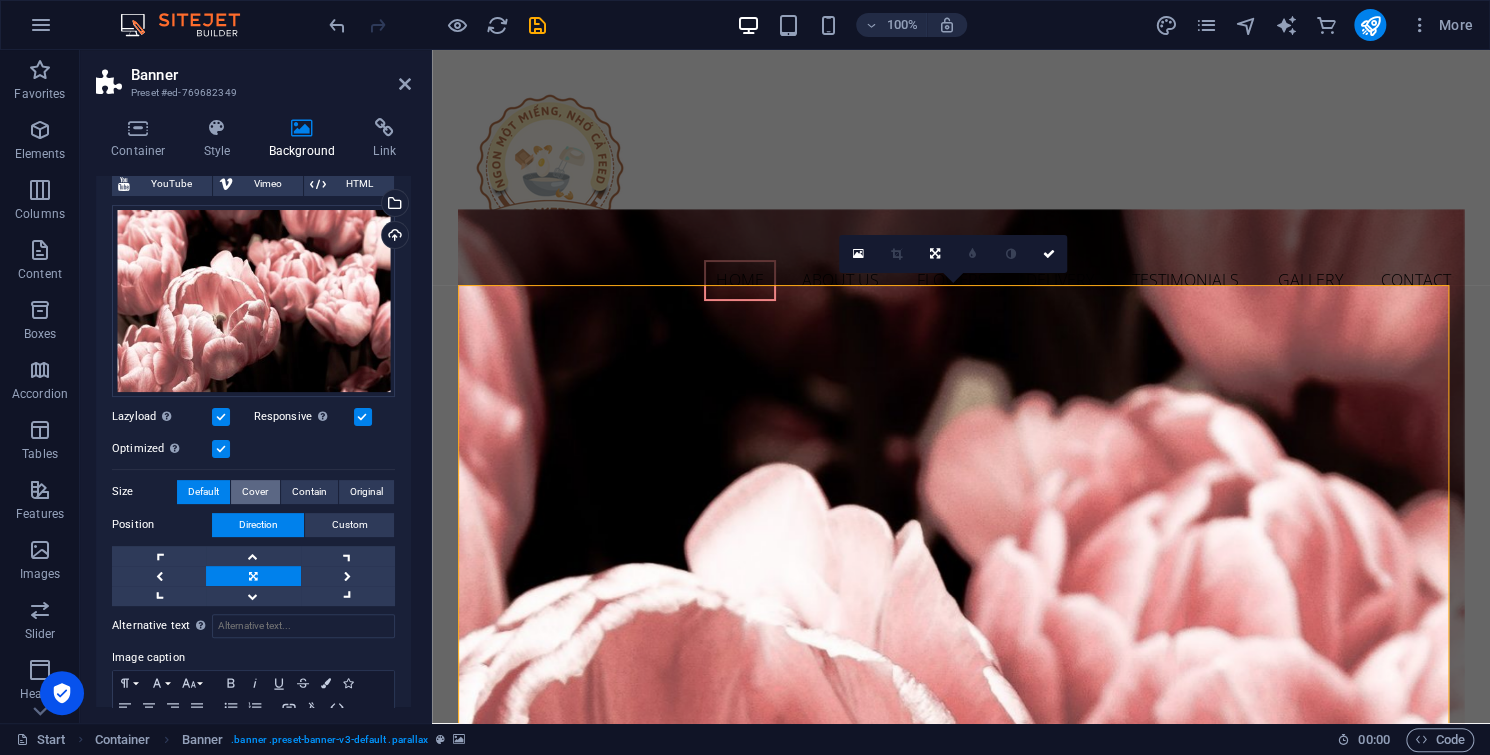 scroll, scrollTop: 235, scrollLeft: 0, axis: vertical 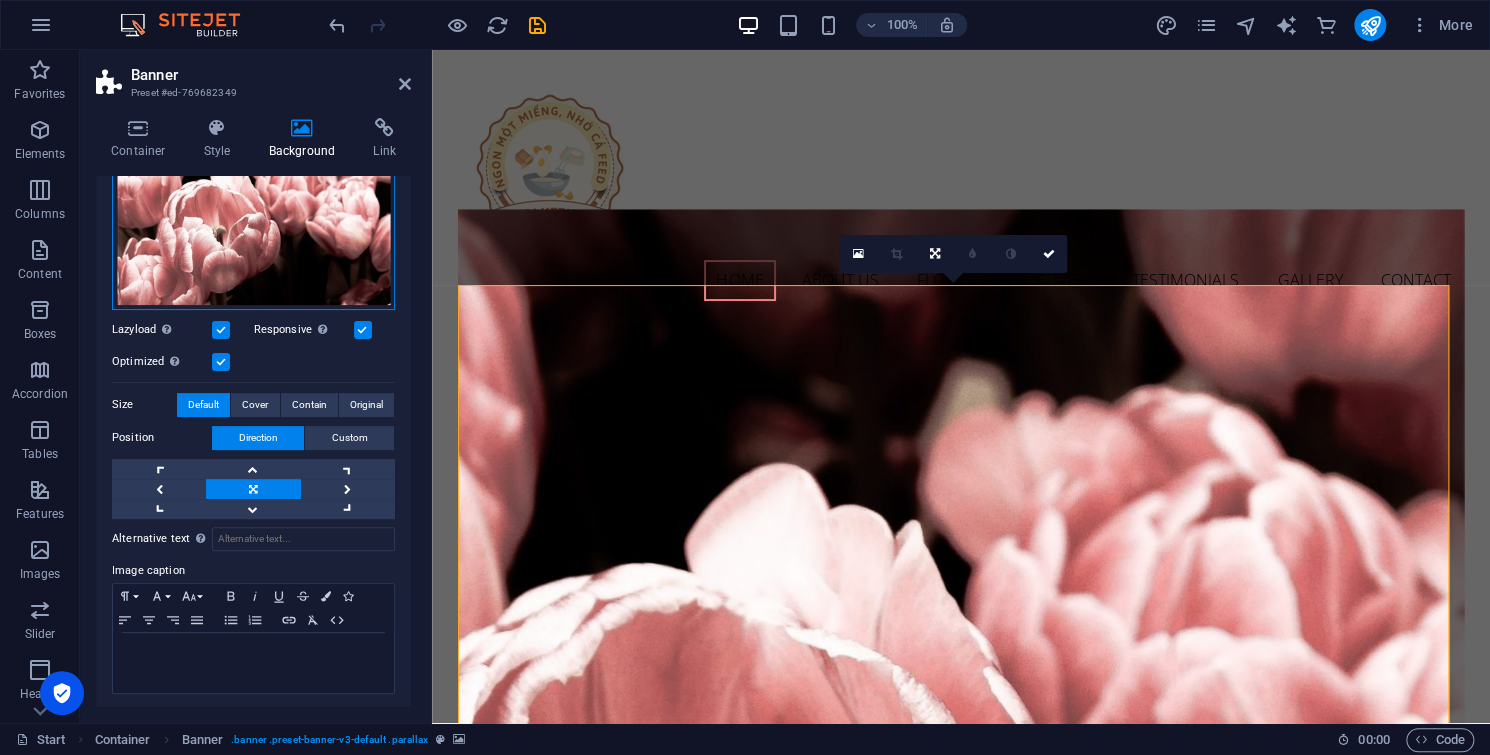 click on "Drag files here, click to choose files or select files from Files or our free stock photos & videos" at bounding box center (253, 214) 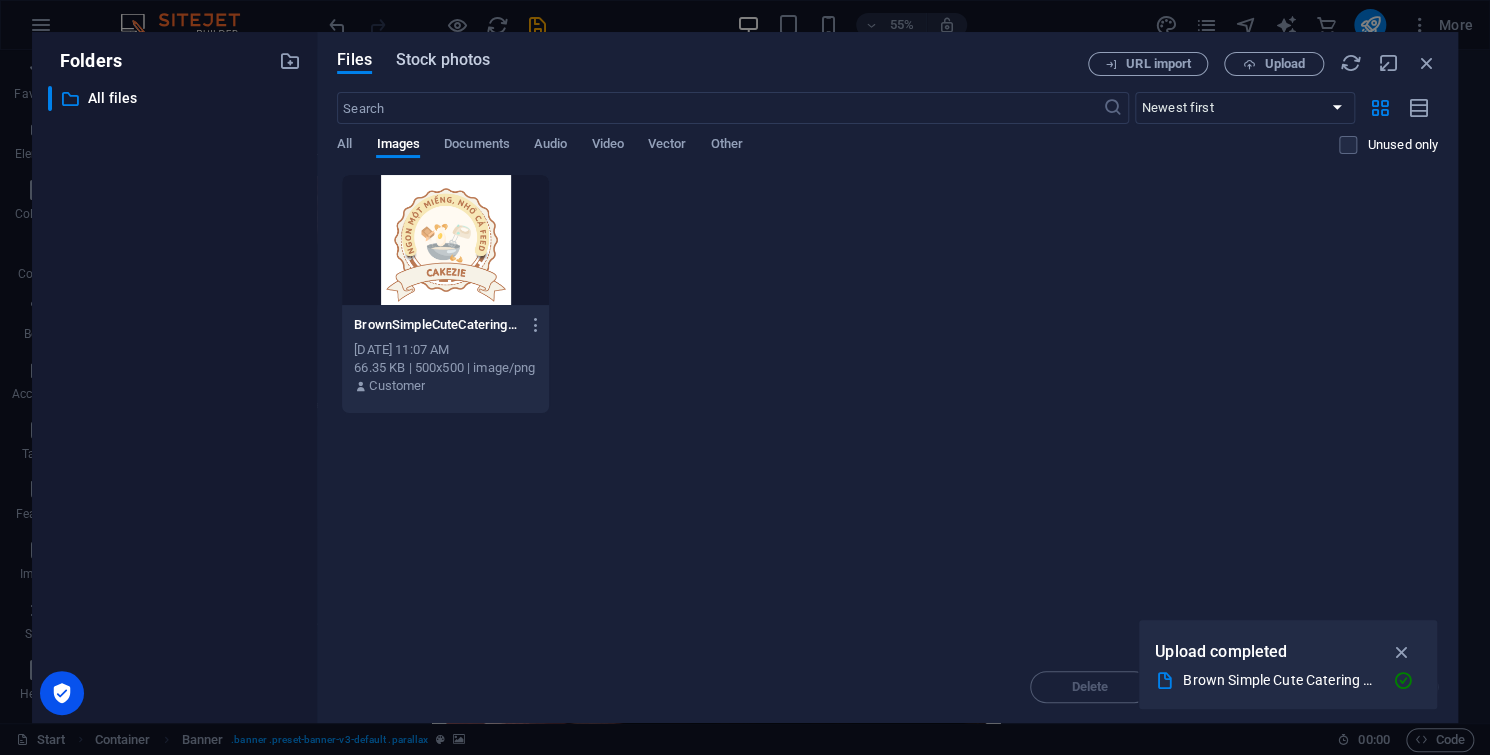 click on "Stock photos" at bounding box center [443, 63] 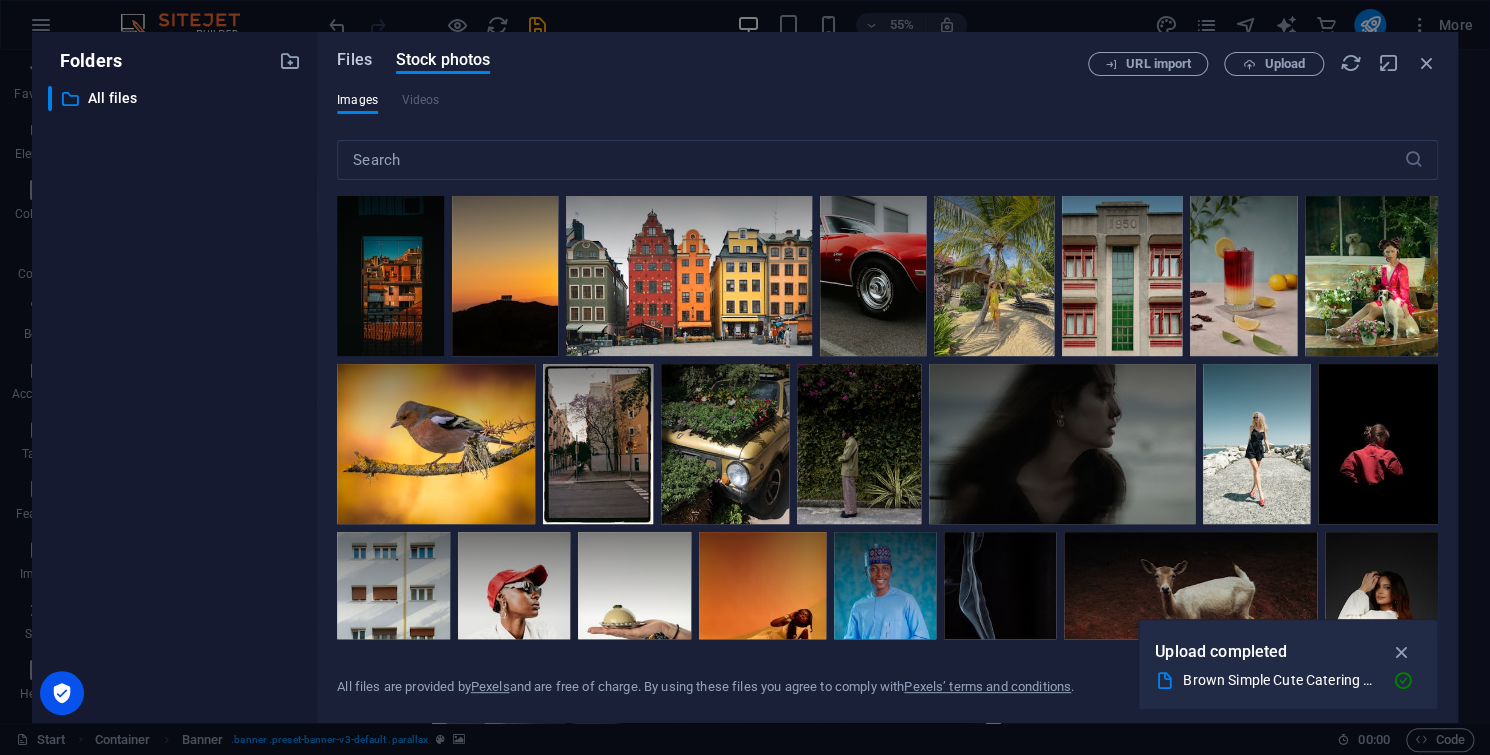 click on "Files" at bounding box center [354, 60] 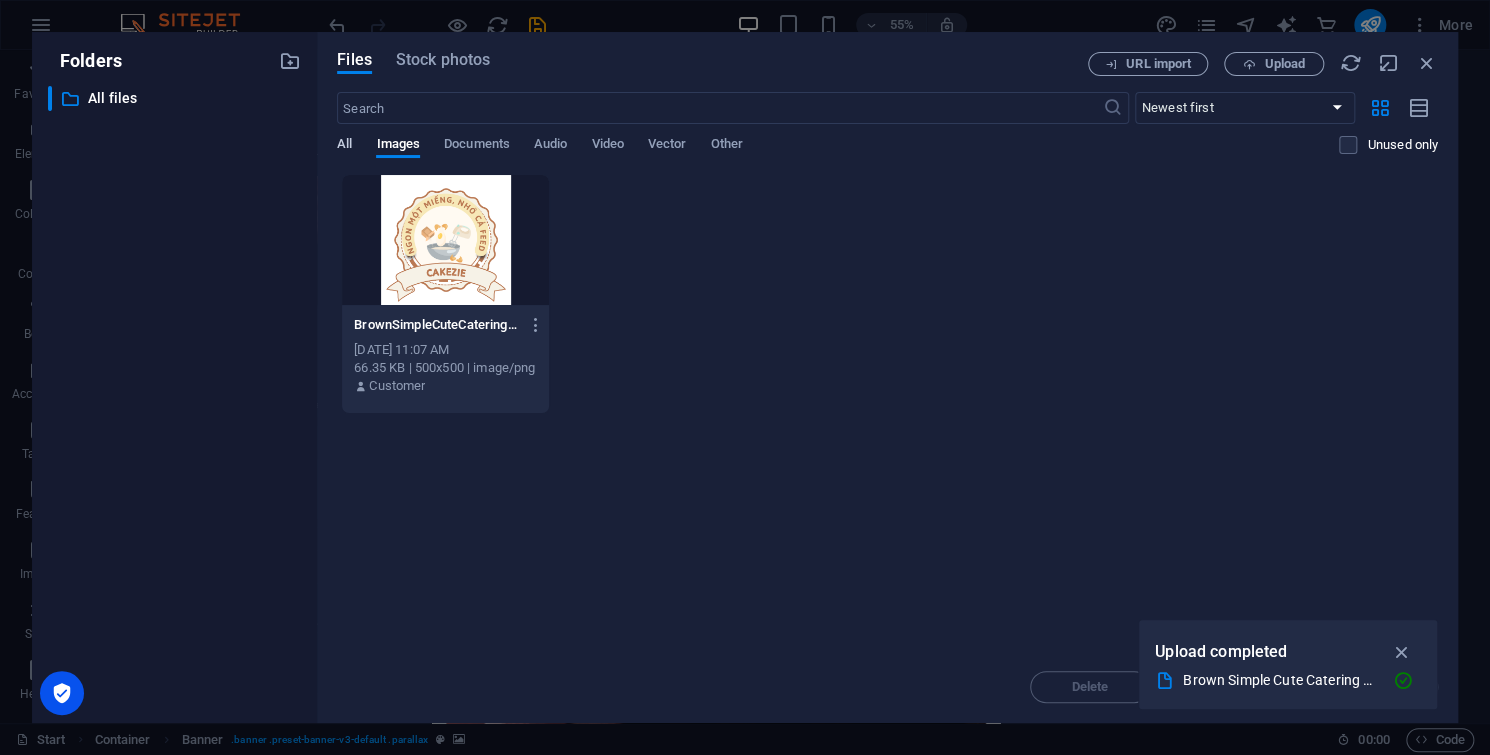 click on "All" at bounding box center [344, 146] 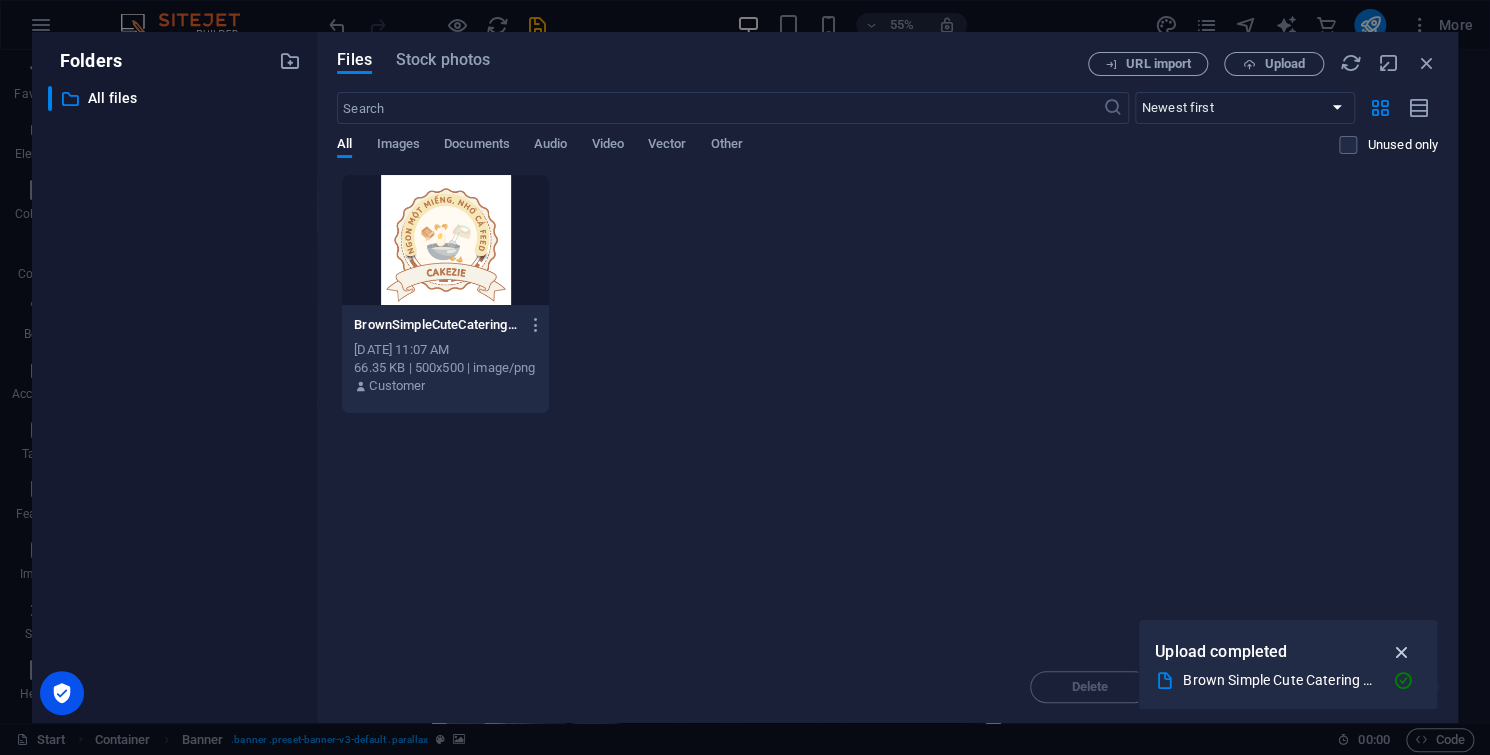 click at bounding box center [1401, 652] 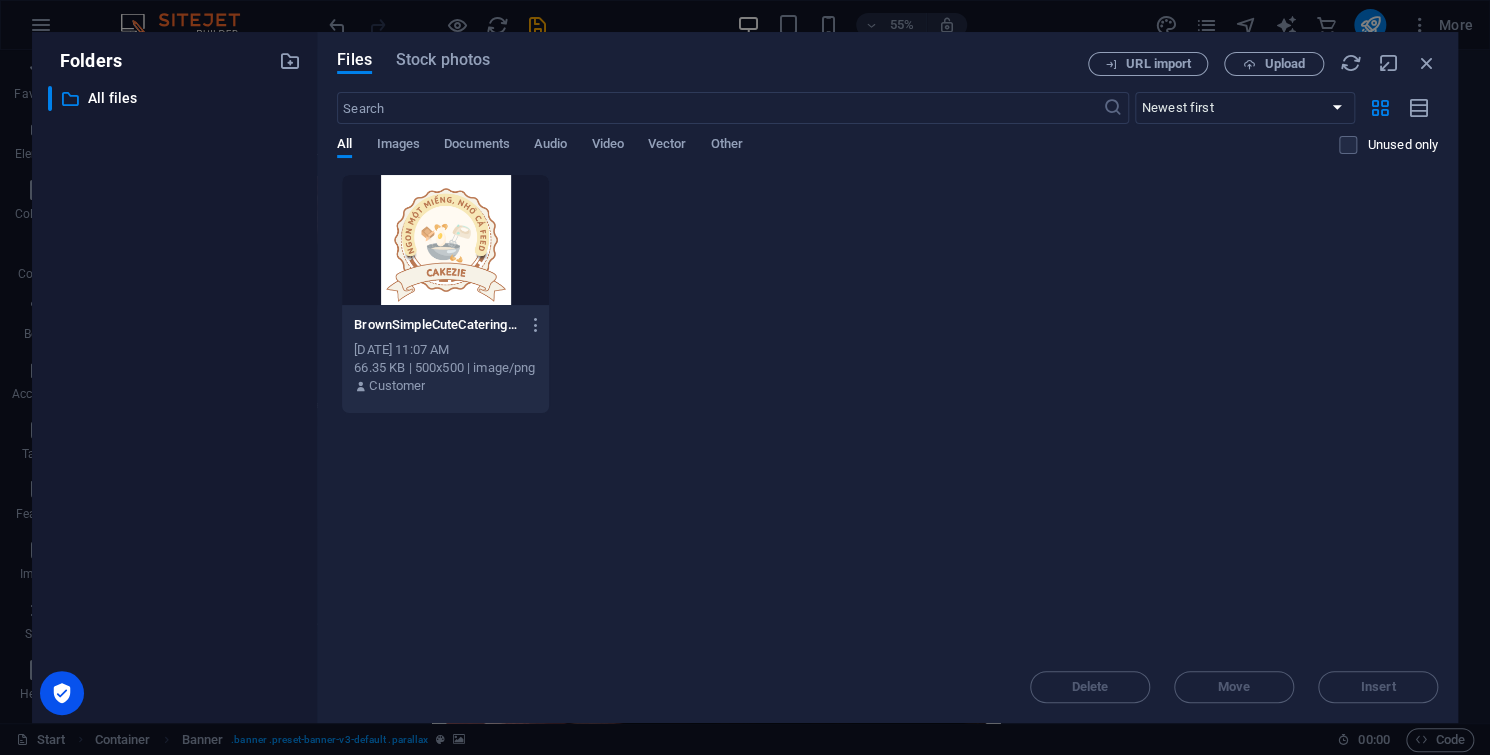 click on "Delete Move Insert" at bounding box center [887, 677] 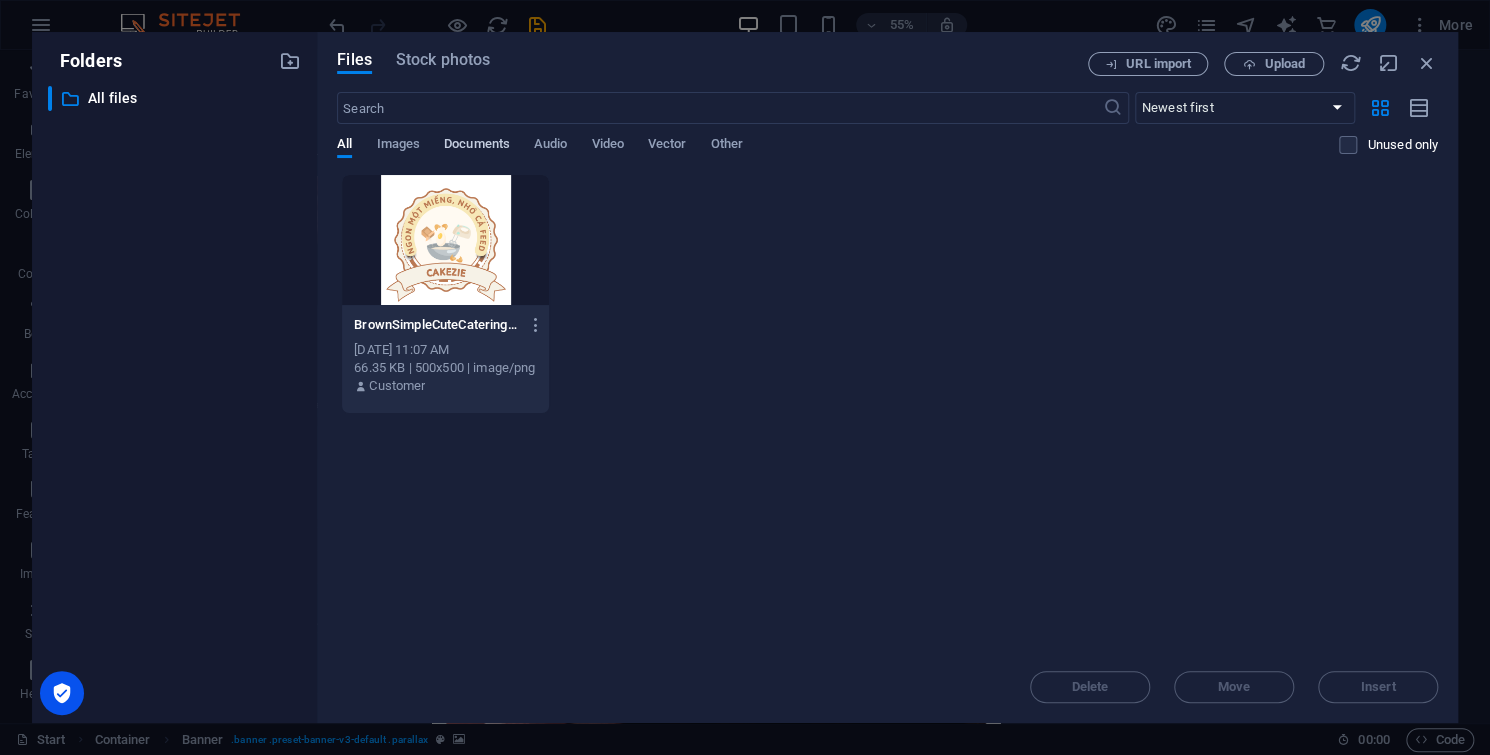 click on "Documents" at bounding box center [477, 146] 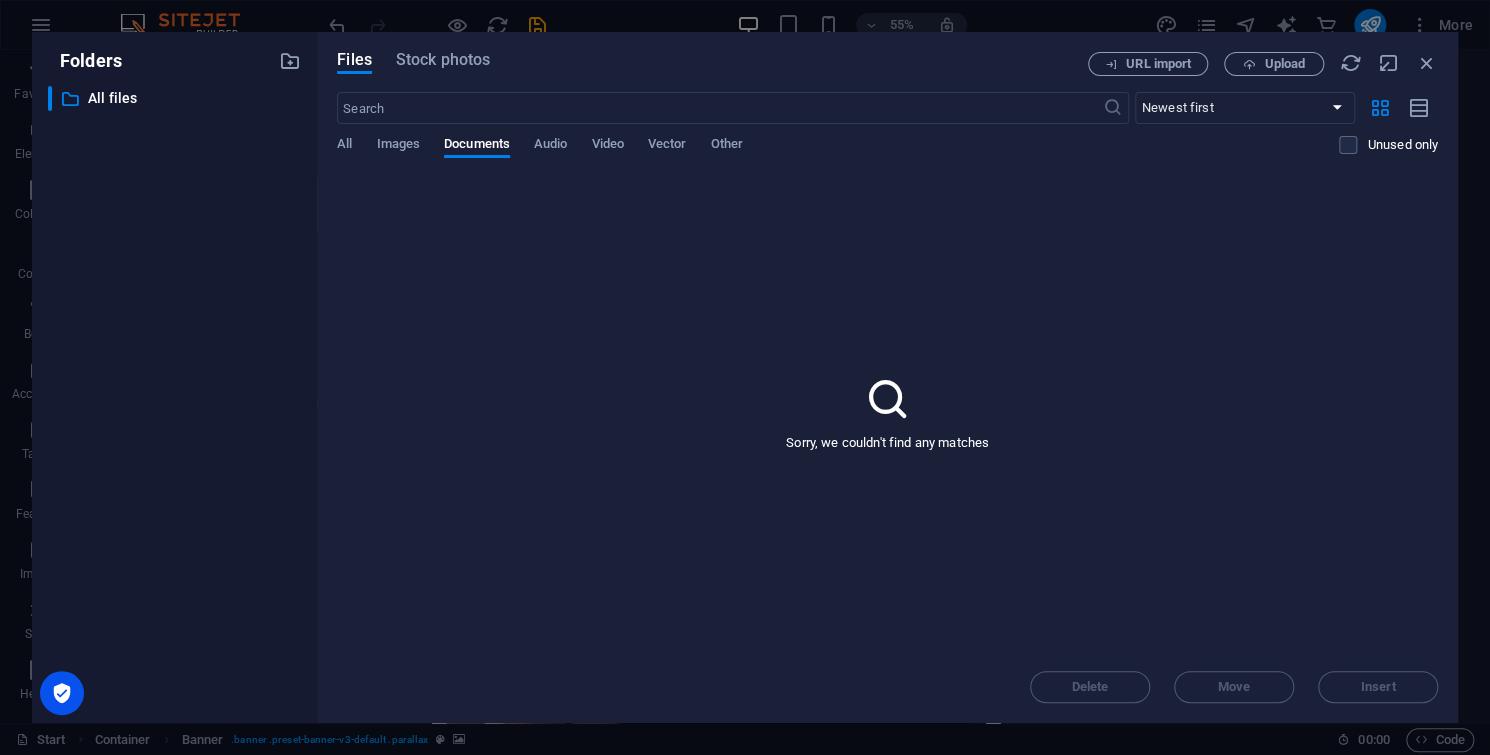 click on "All Images Documents Audio Video Vector Other" at bounding box center [838, 155] 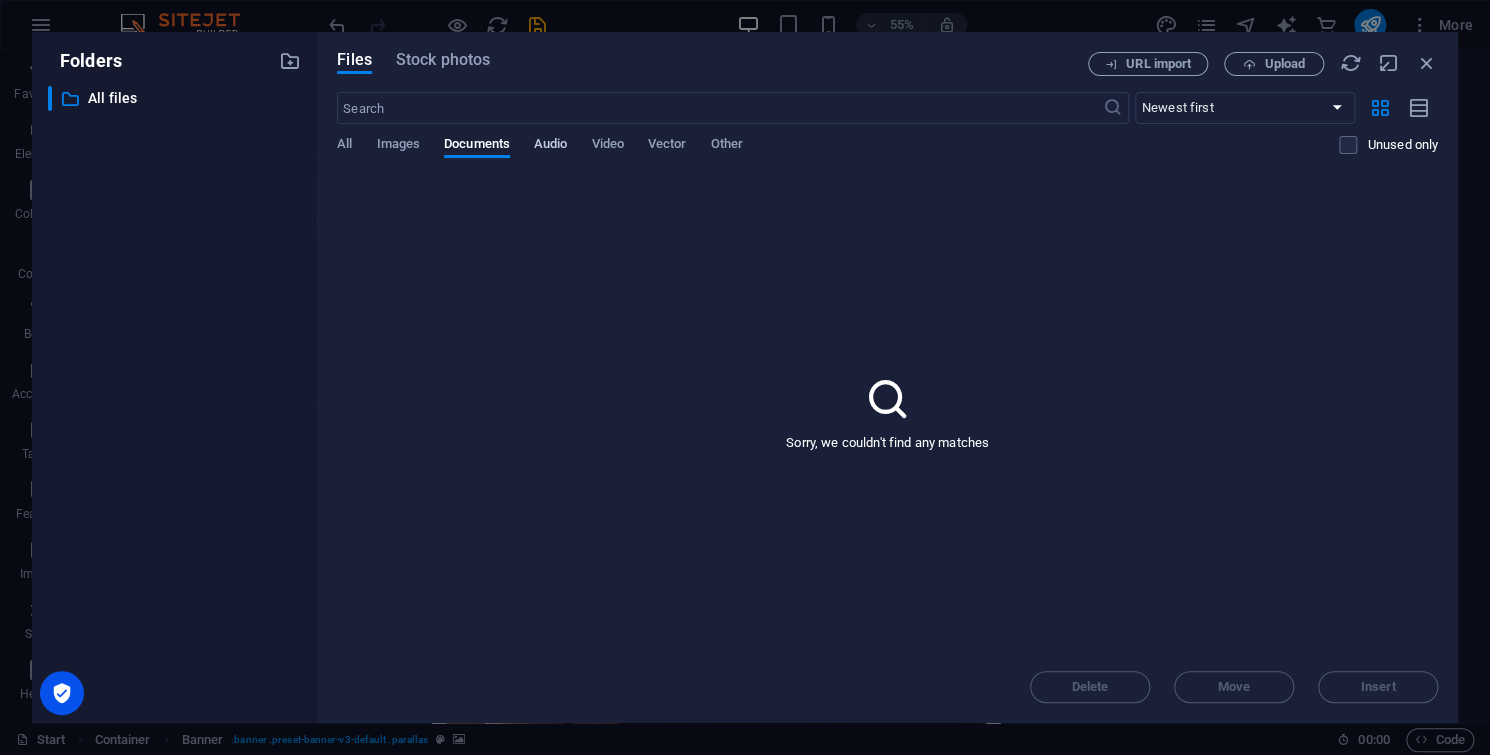 click on "Audio" at bounding box center [550, 146] 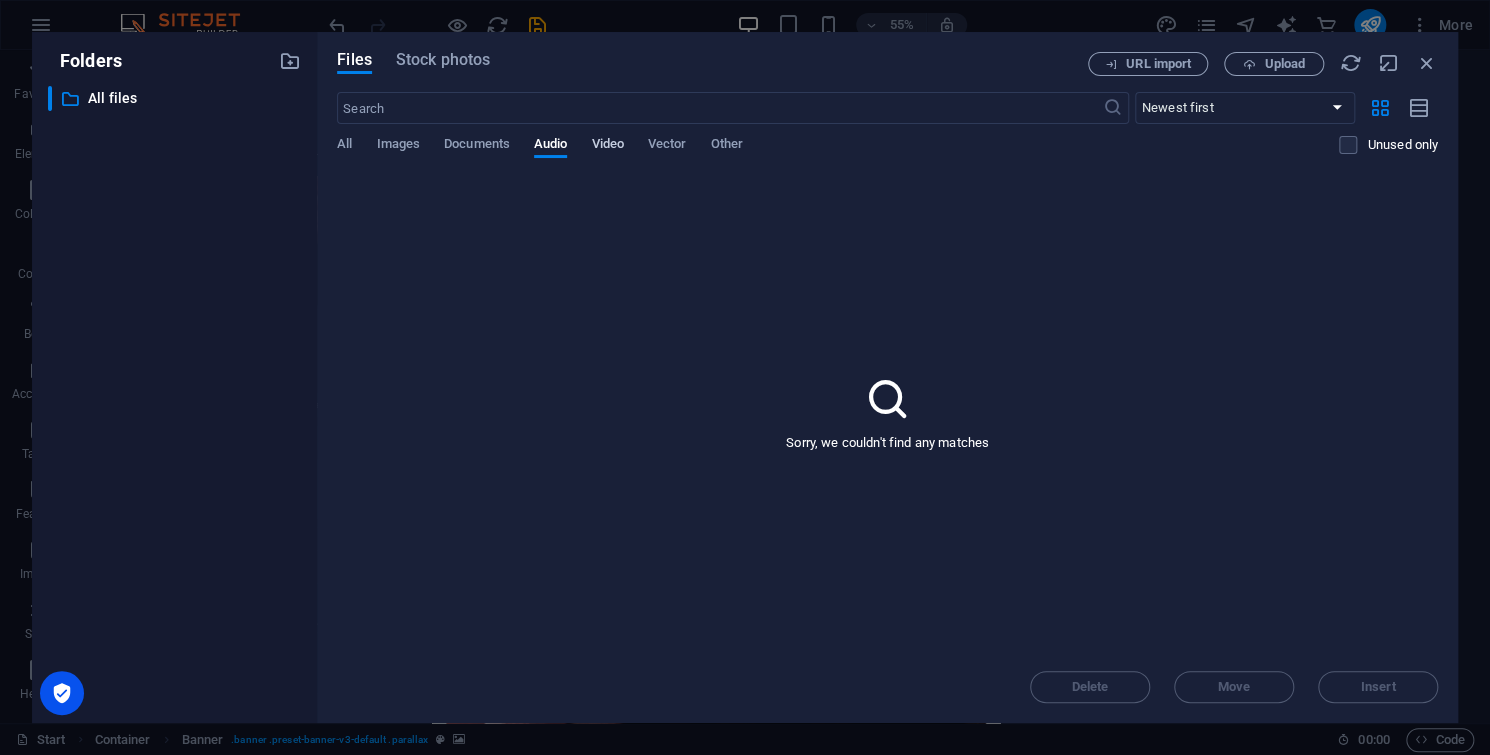 click on "Video" at bounding box center [607, 146] 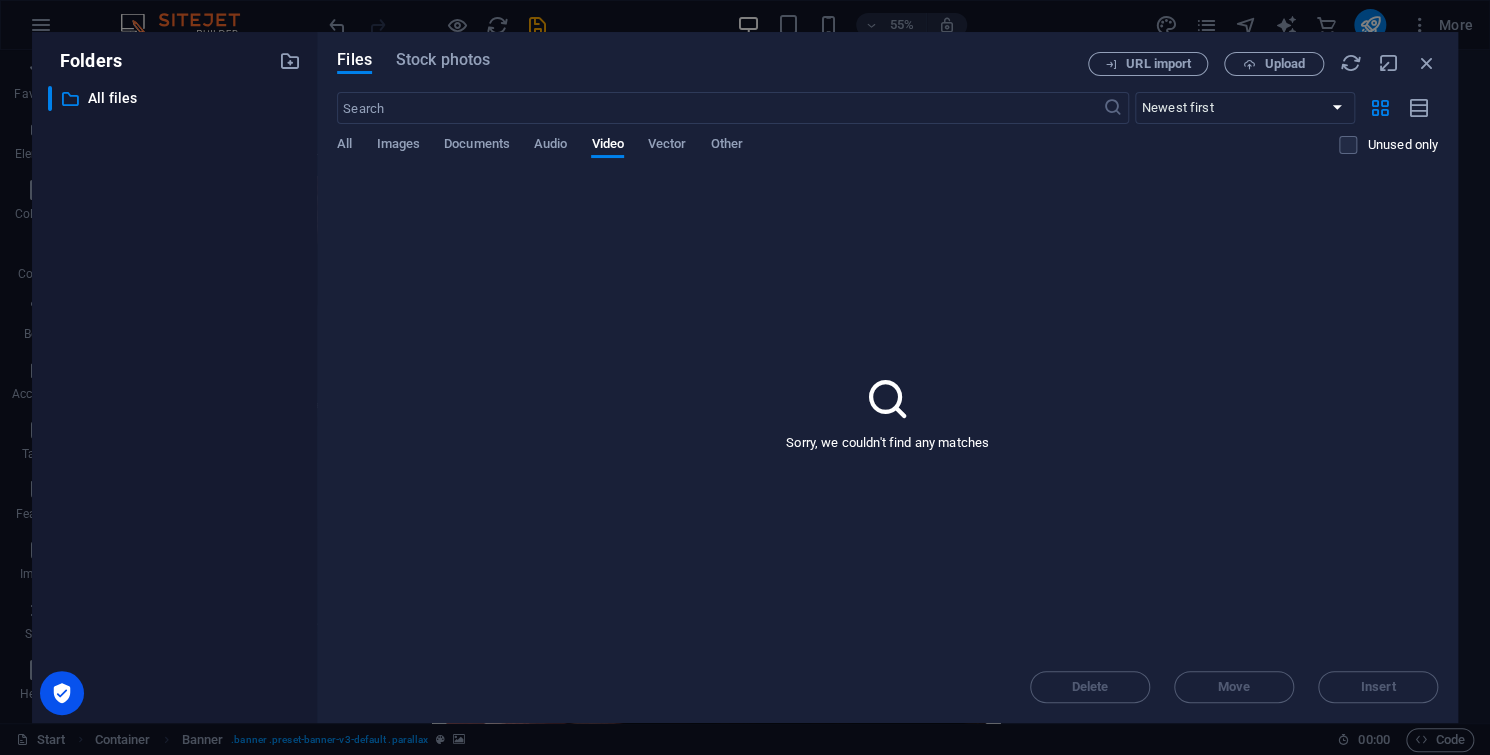 click on "All Images Documents Audio Video Vector Other" at bounding box center [838, 155] 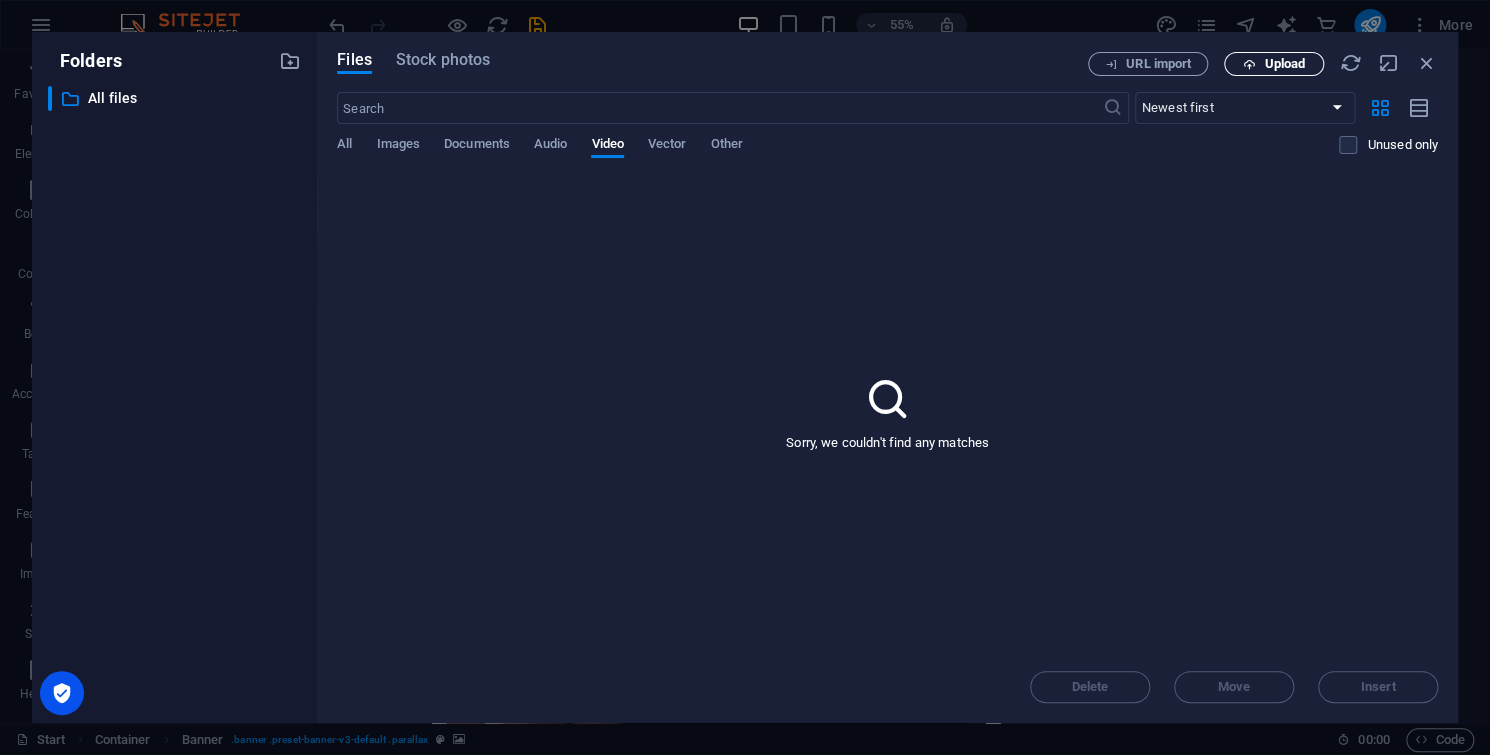 click on "Upload" at bounding box center [1274, 64] 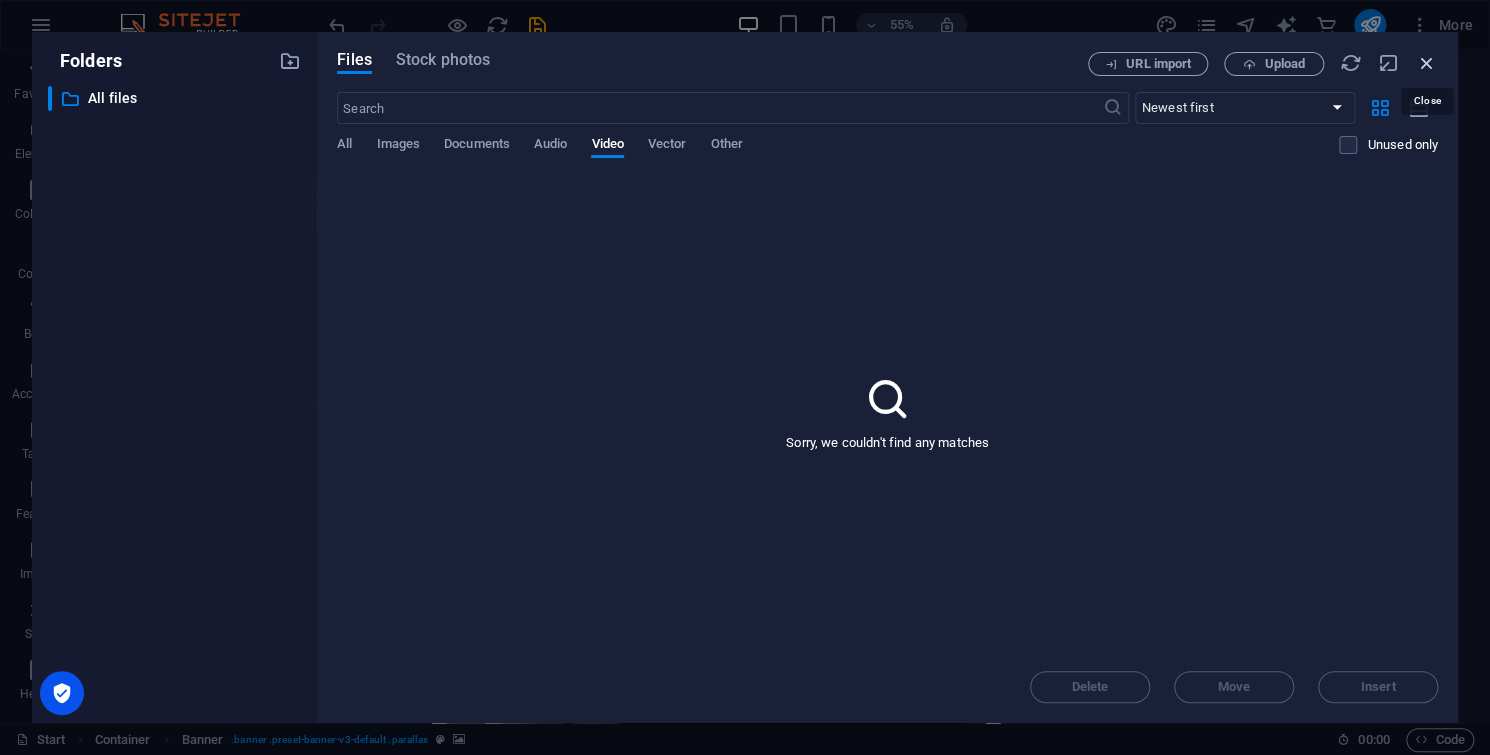 drag, startPoint x: 1423, startPoint y: 55, endPoint x: 872, endPoint y: 19, distance: 552.1748 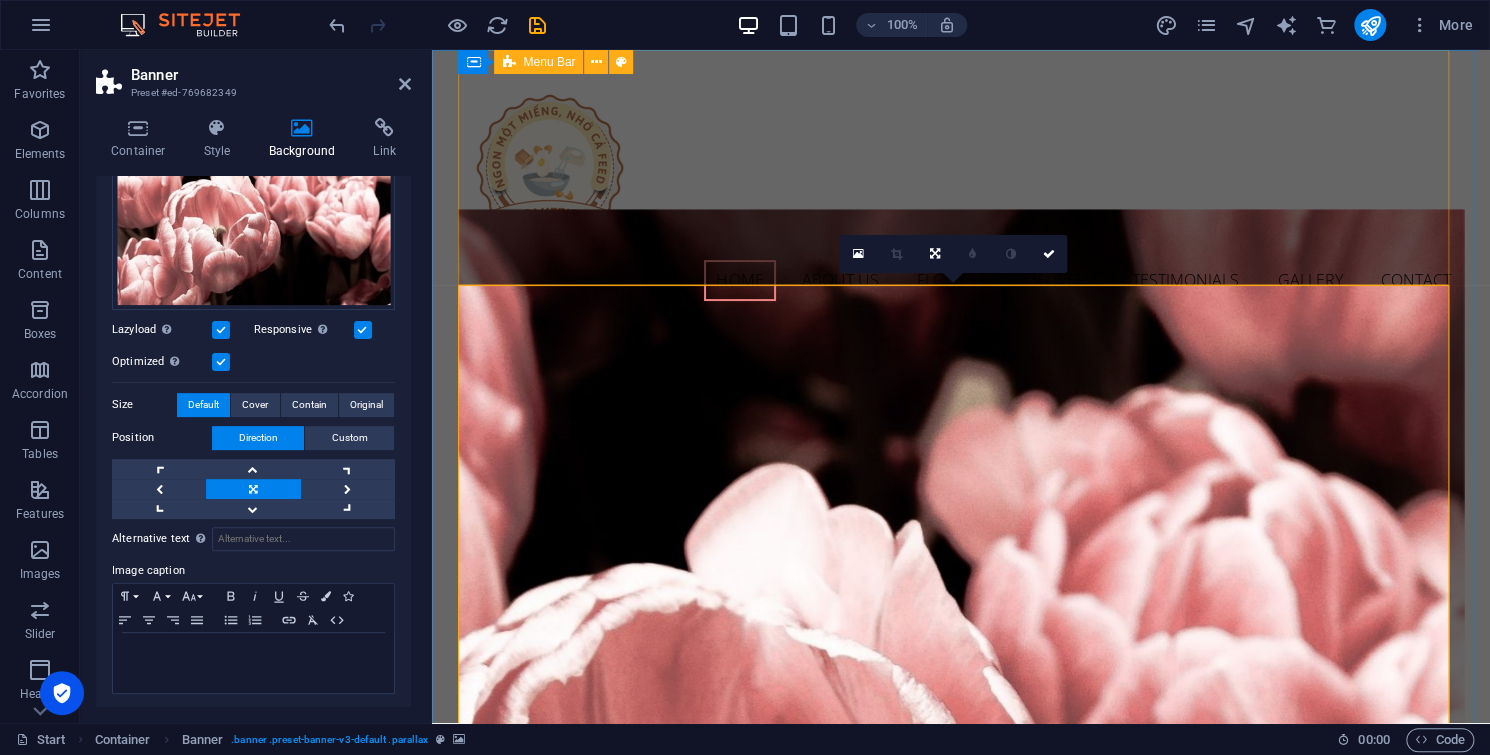 click on "Home About us Flowers Delivery Testimonials Gallery Contact" at bounding box center [960, 188] 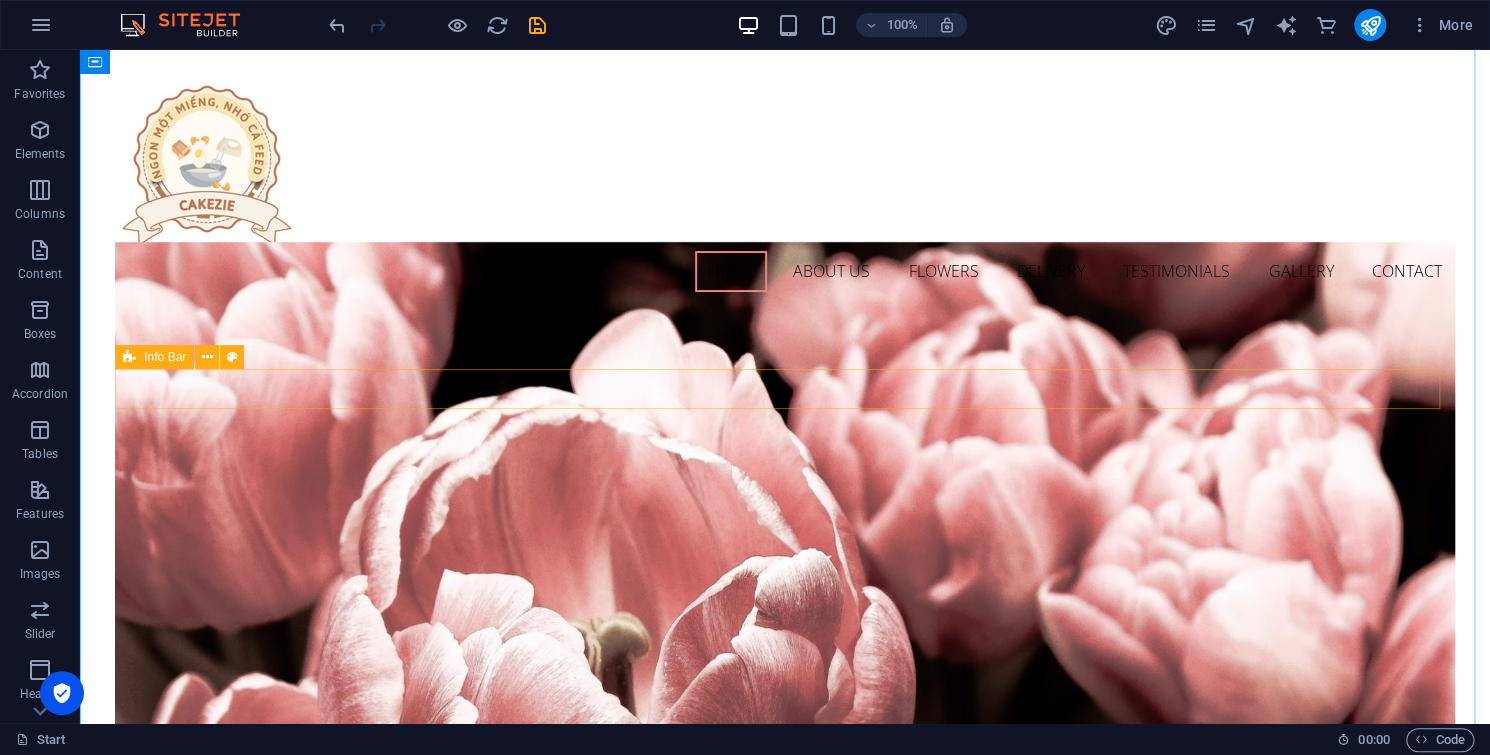scroll, scrollTop: 0, scrollLeft: 0, axis: both 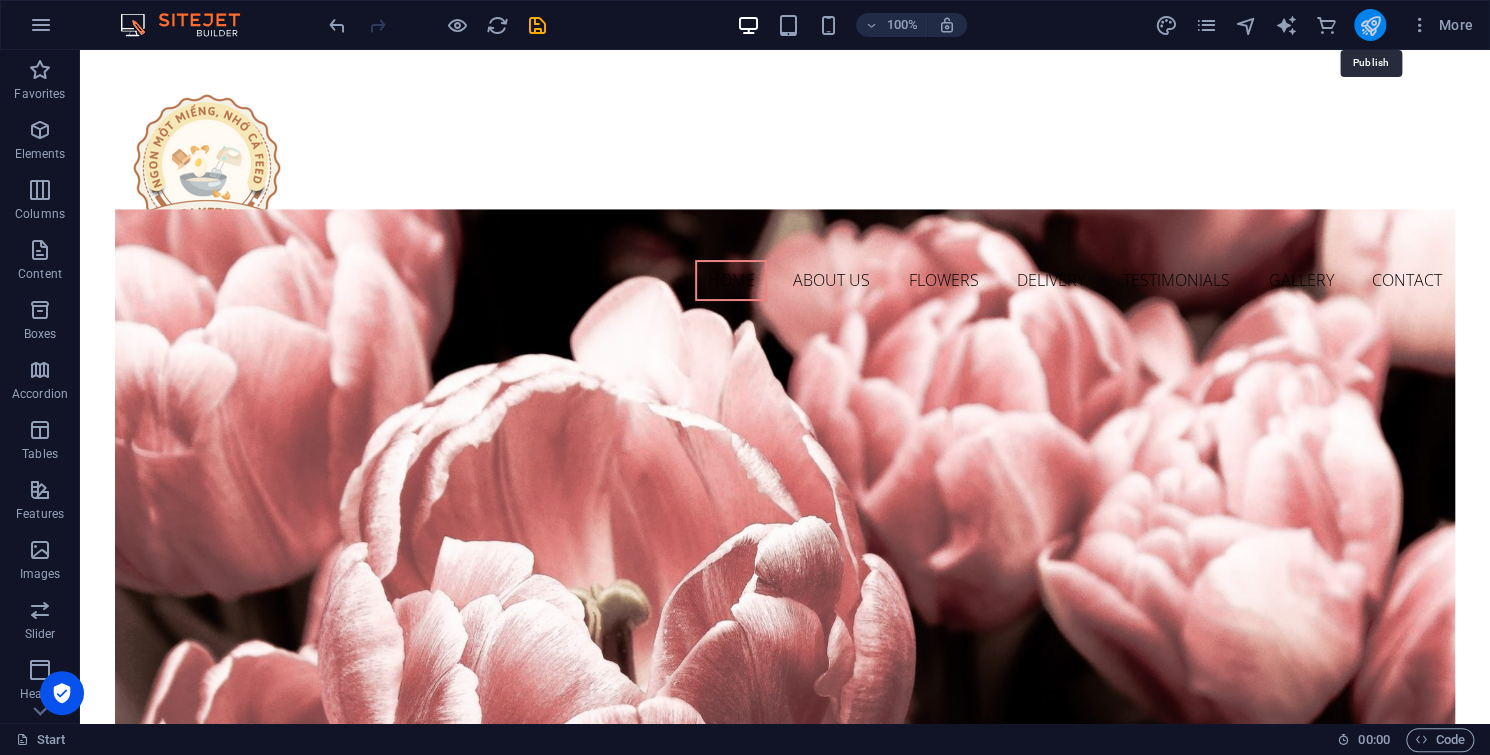 click at bounding box center (1369, 25) 